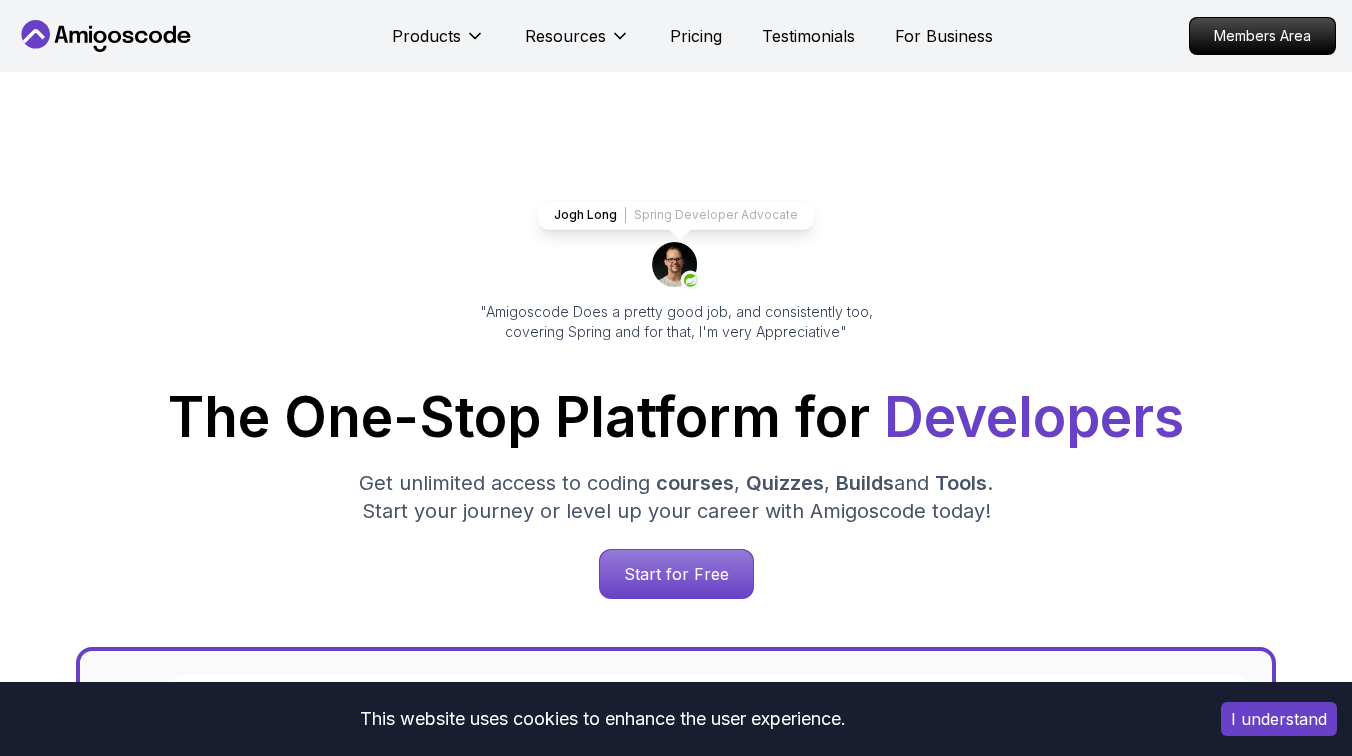scroll, scrollTop: 0, scrollLeft: 0, axis: both 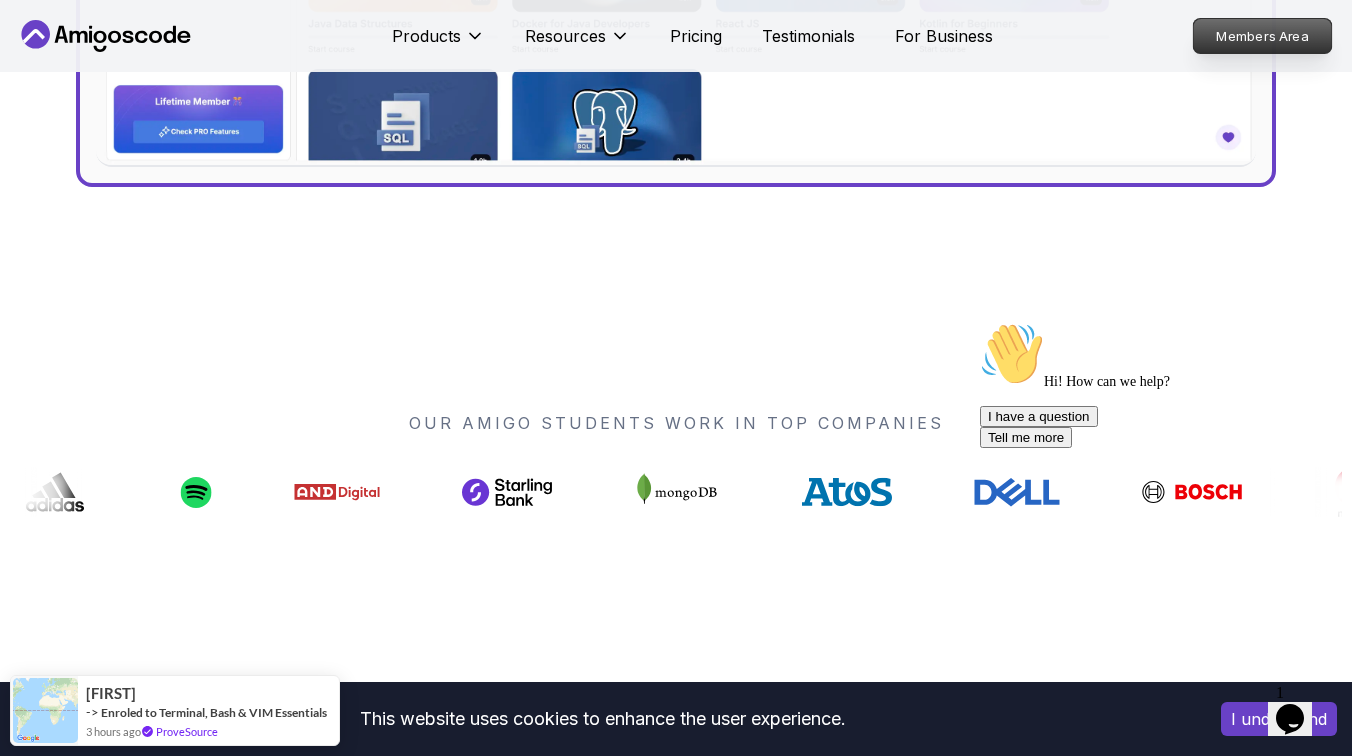 click on "Members Area" at bounding box center (1263, 36) 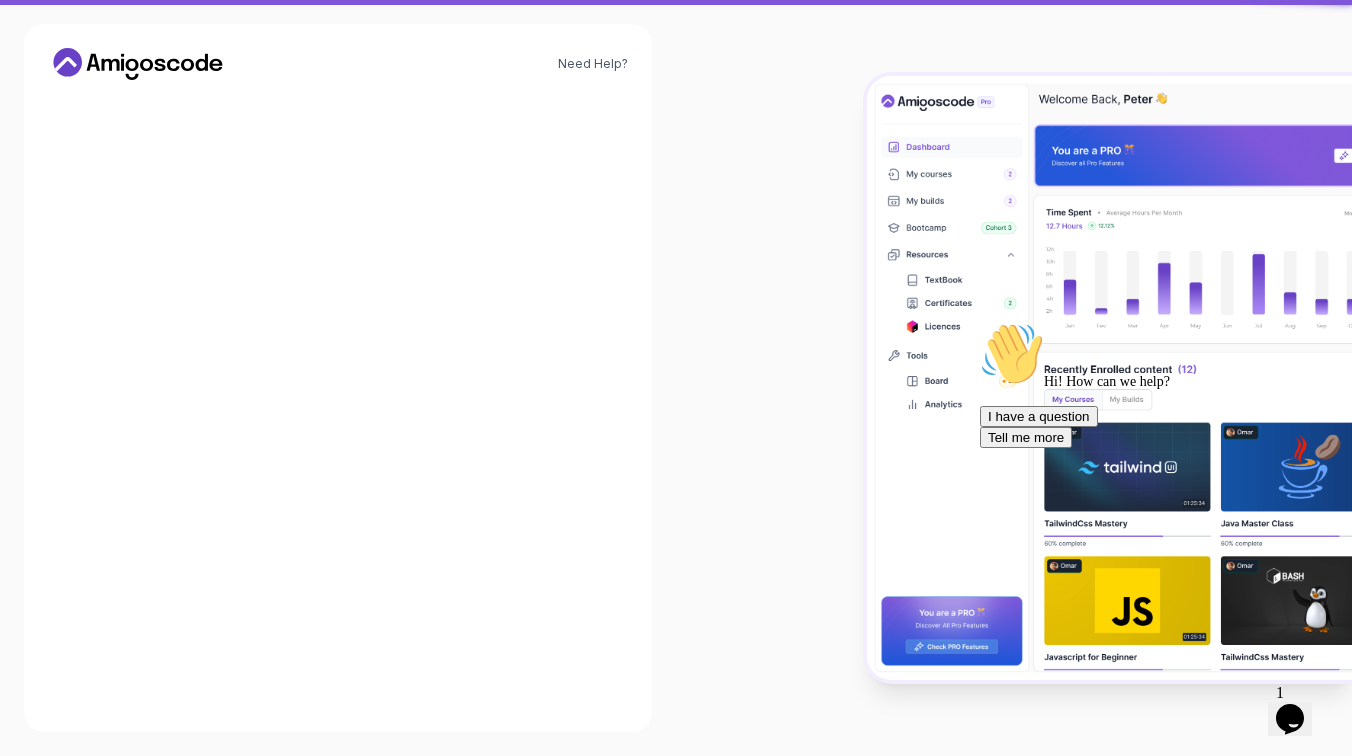 scroll, scrollTop: 0, scrollLeft: 0, axis: both 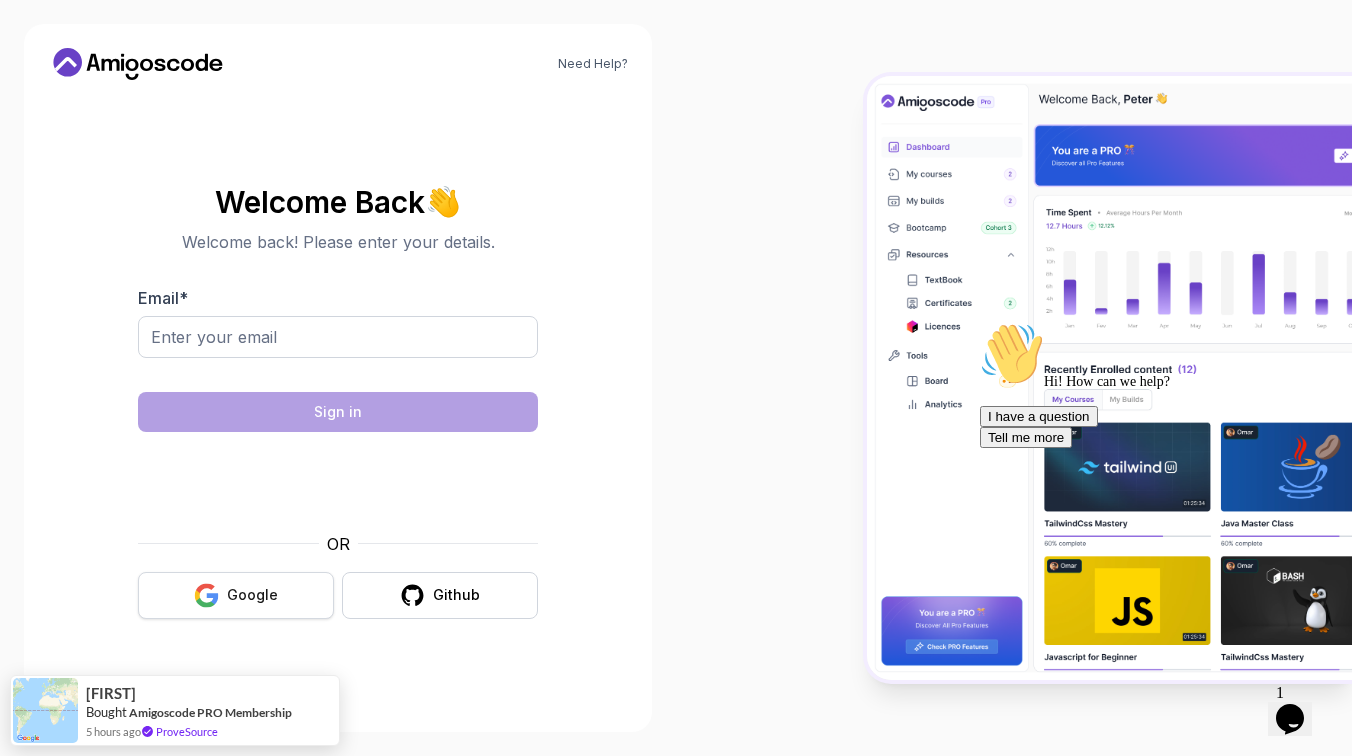 click on "Google" at bounding box center (236, 595) 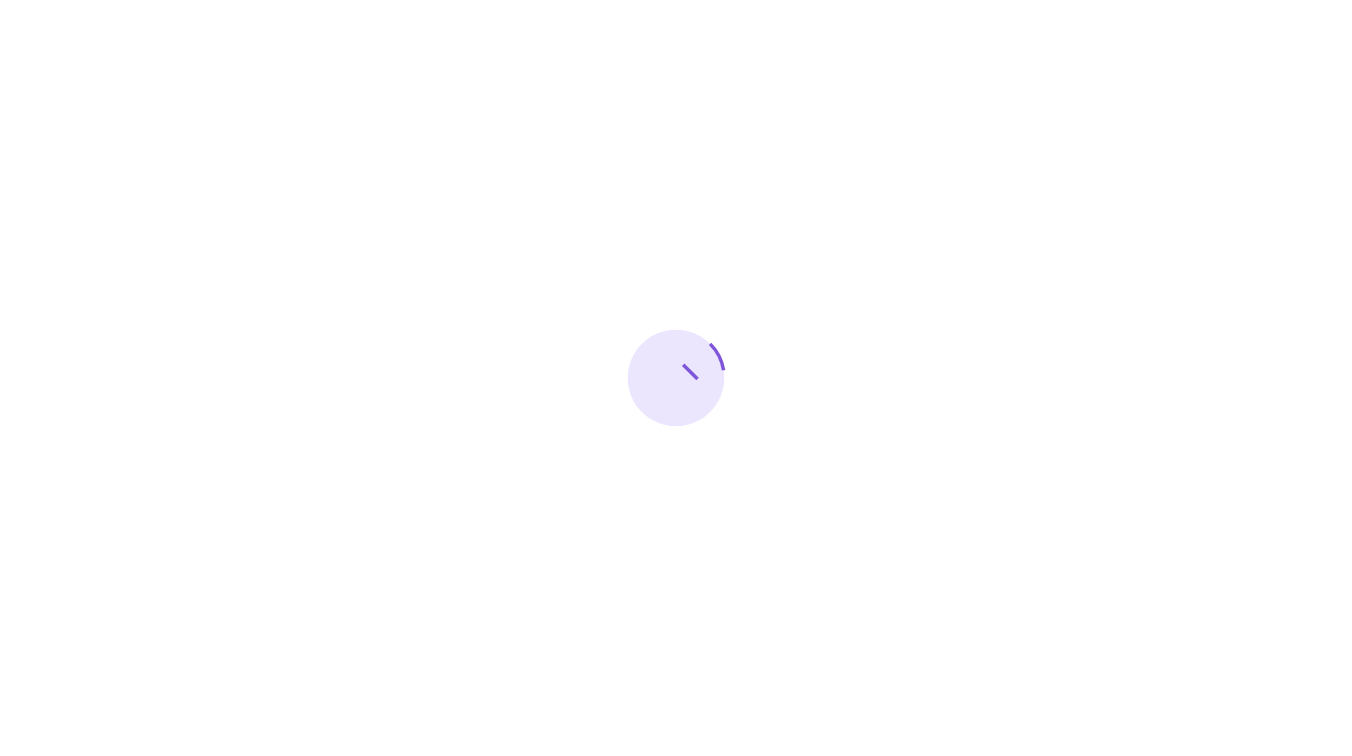 scroll, scrollTop: 0, scrollLeft: 0, axis: both 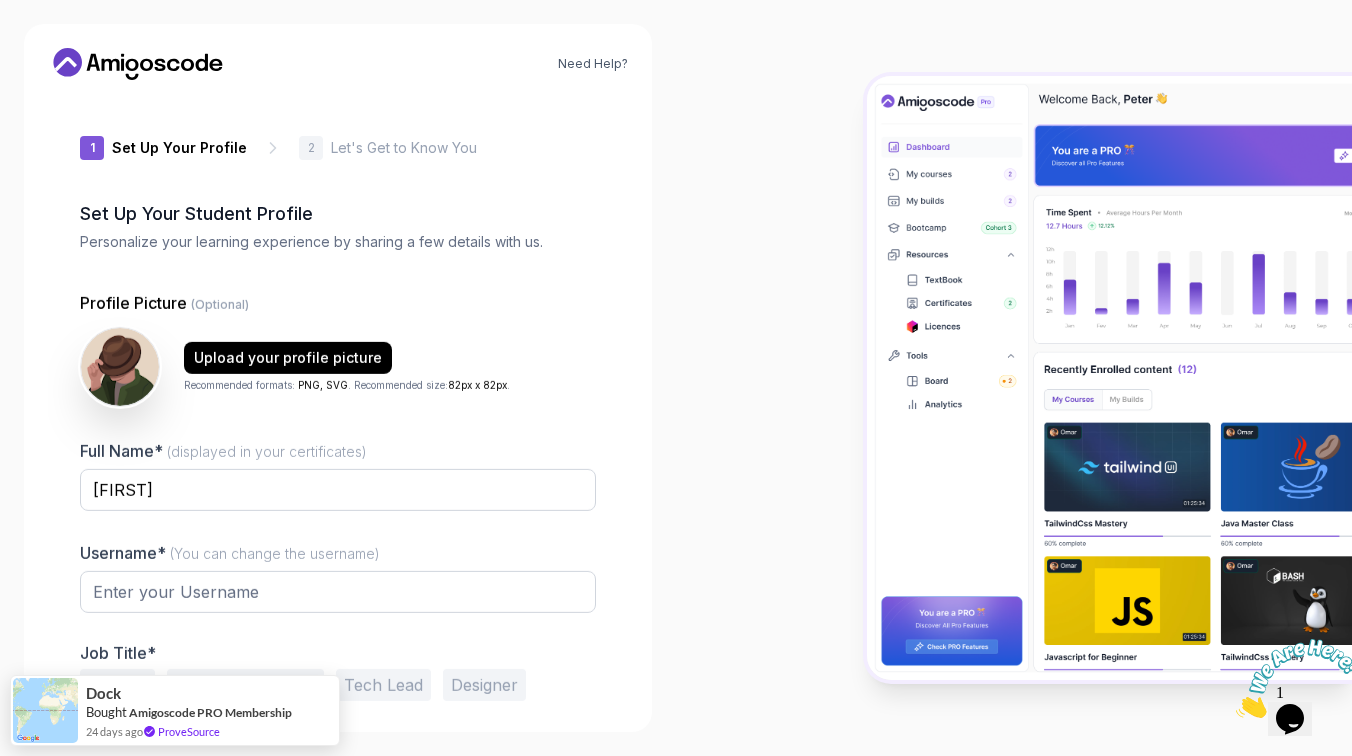 type on "cleverwolfb2baf" 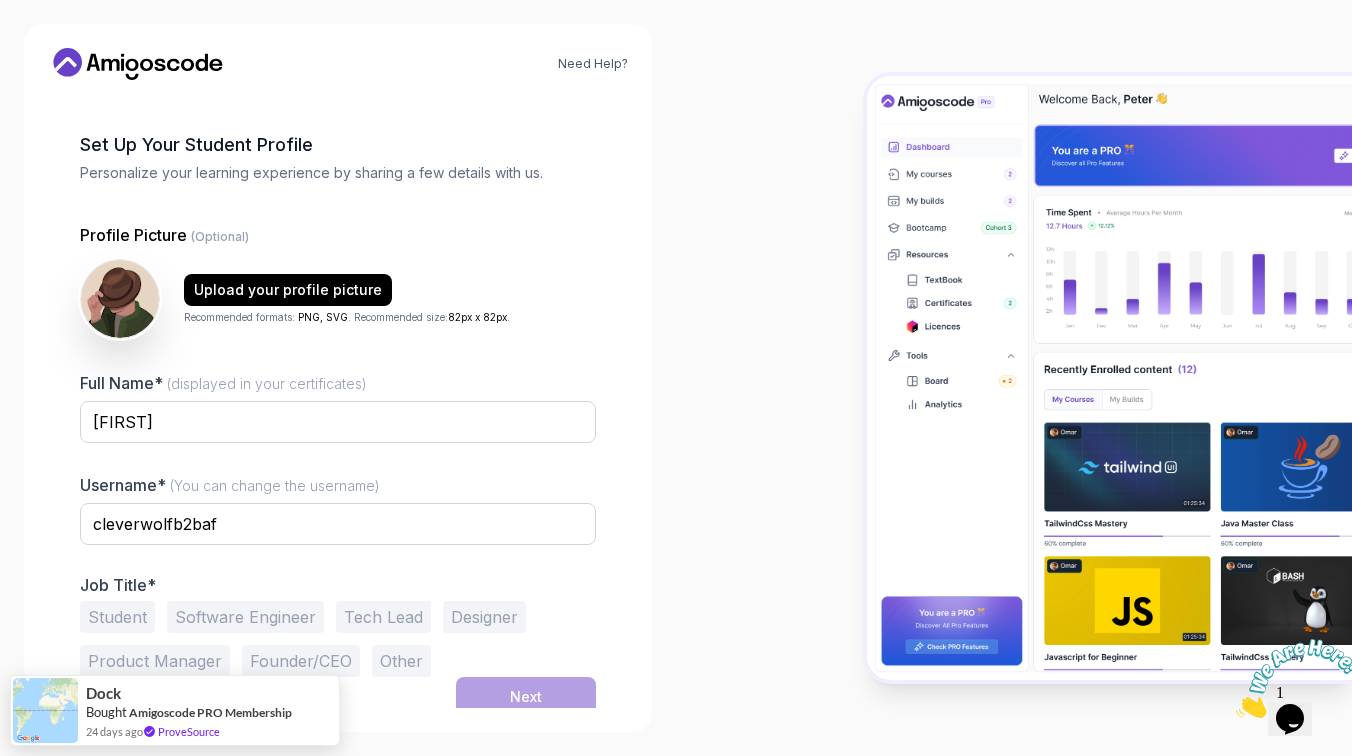 scroll, scrollTop: 78, scrollLeft: 0, axis: vertical 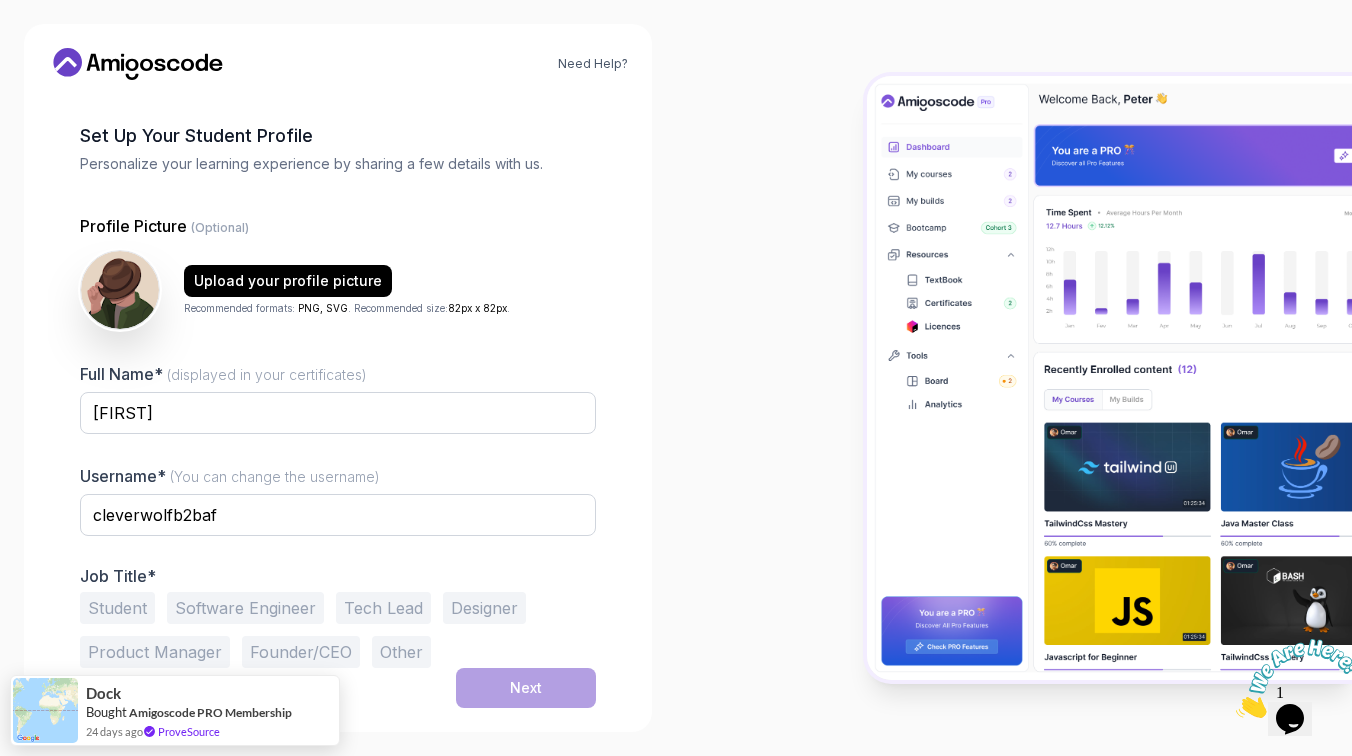 click at bounding box center (338, 549) 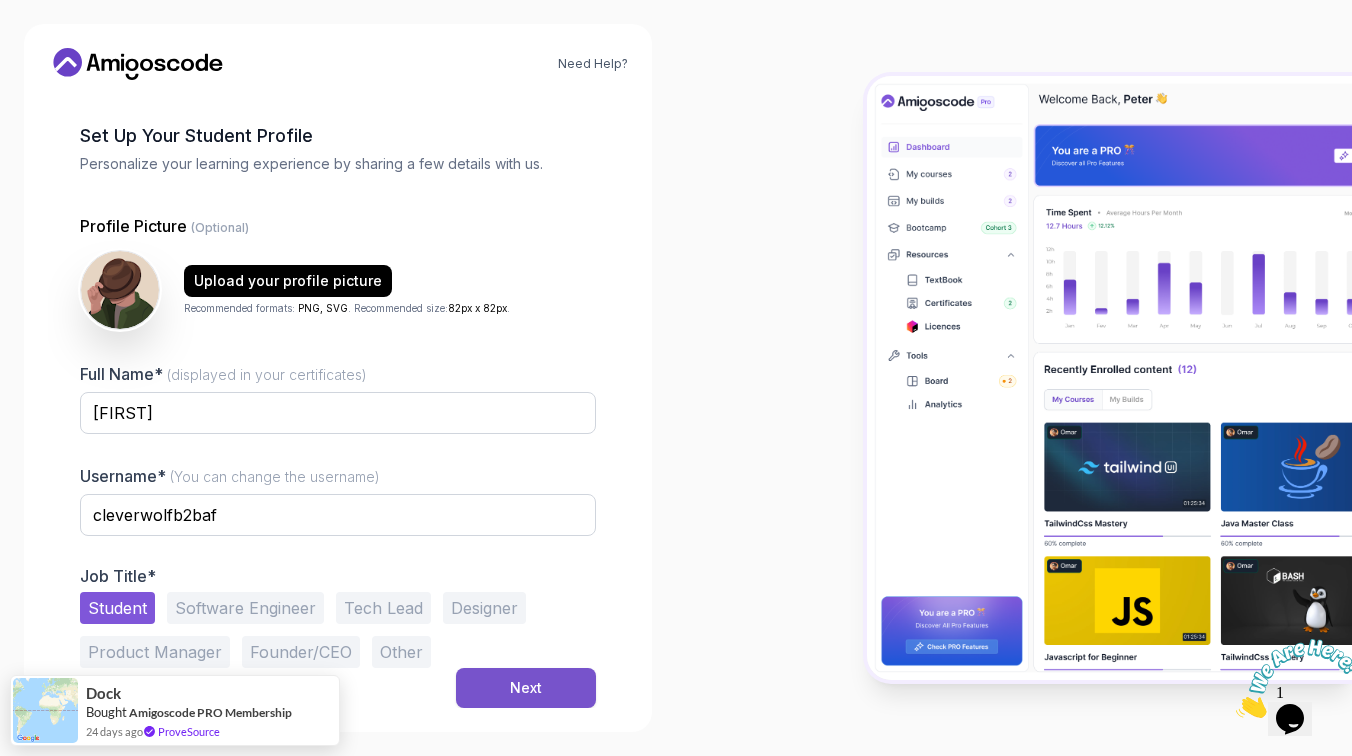 click on "Next" at bounding box center [526, 688] 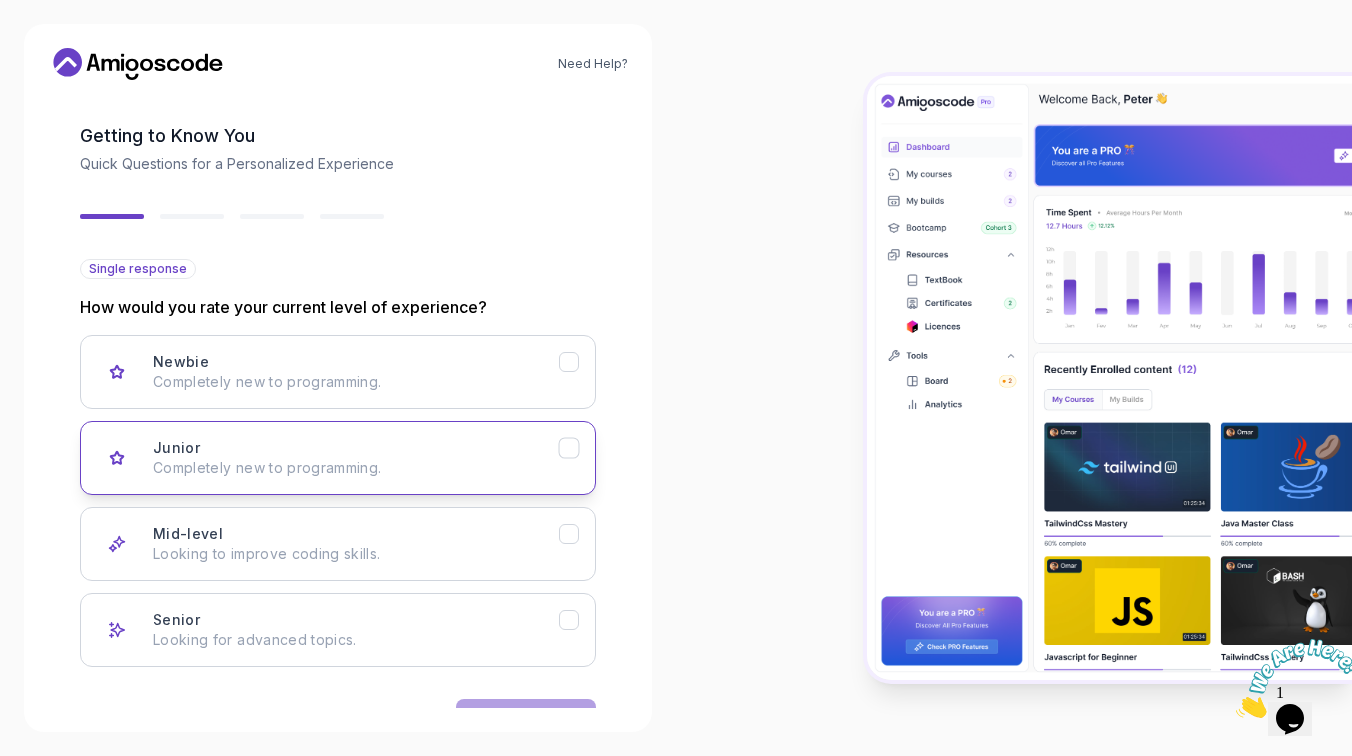click on "Junior Completely new to programming." at bounding box center [356, 458] 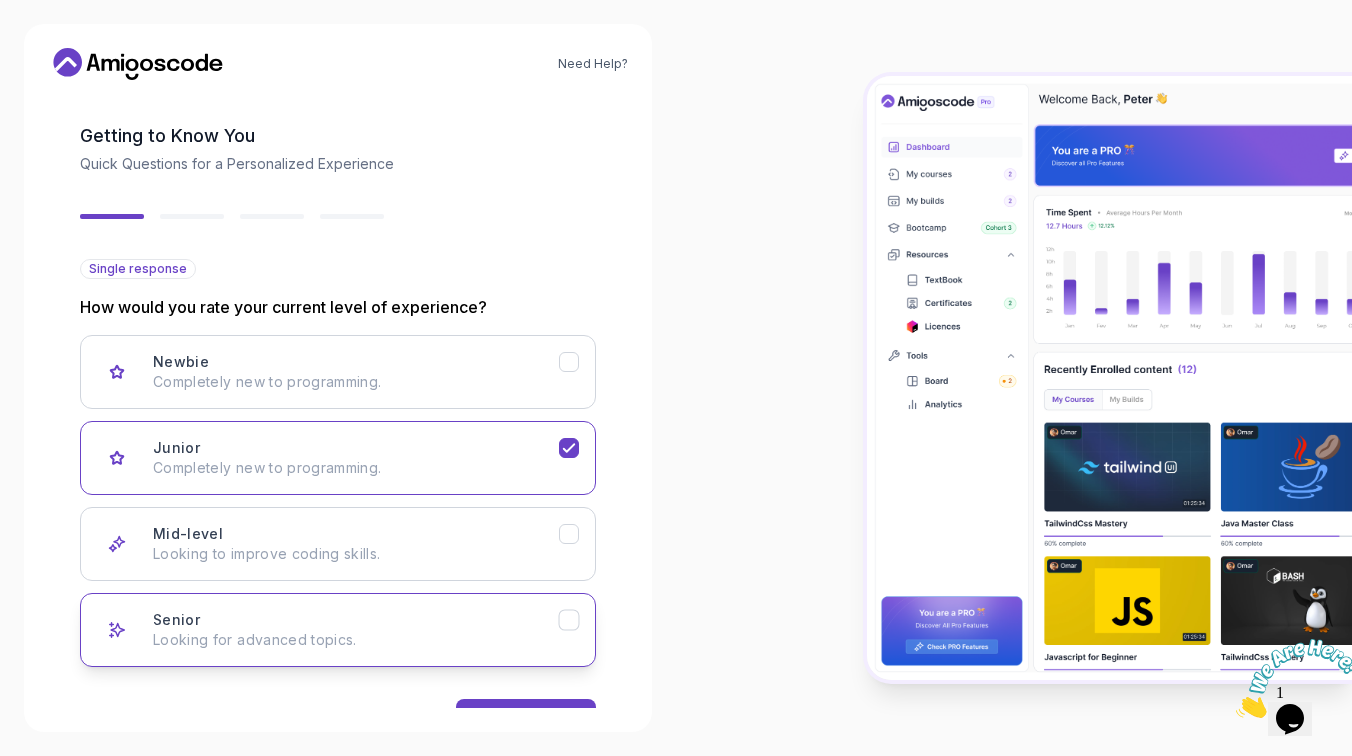 scroll, scrollTop: 141, scrollLeft: 0, axis: vertical 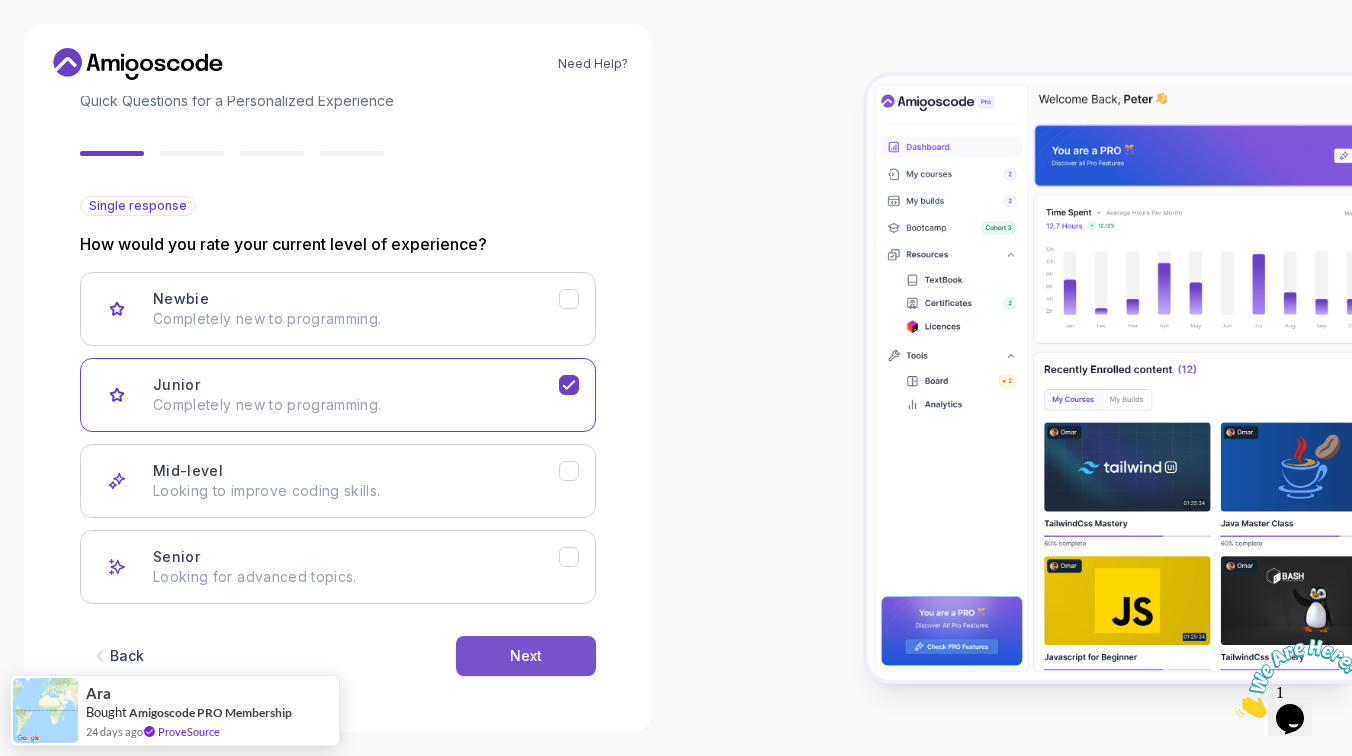 click on "Next" at bounding box center (526, 656) 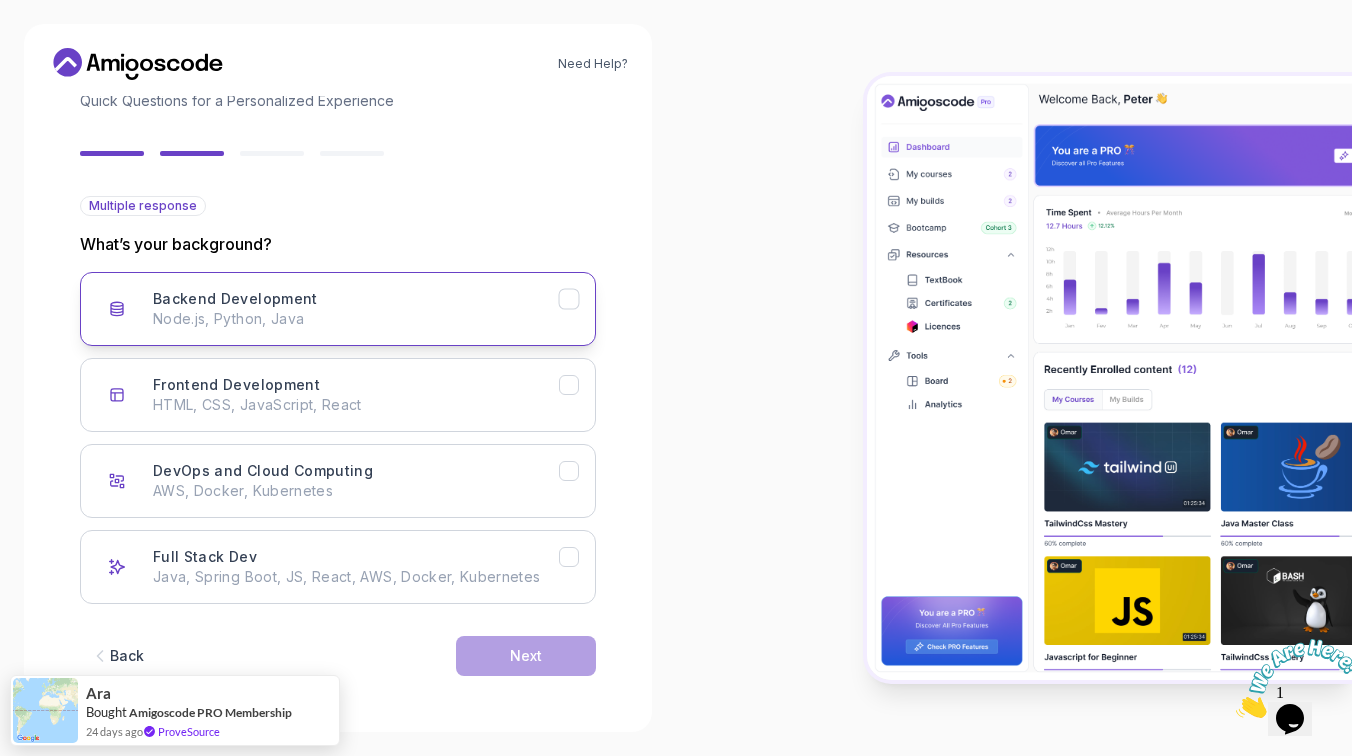 click on "Node.js, Python, Java" at bounding box center (356, 319) 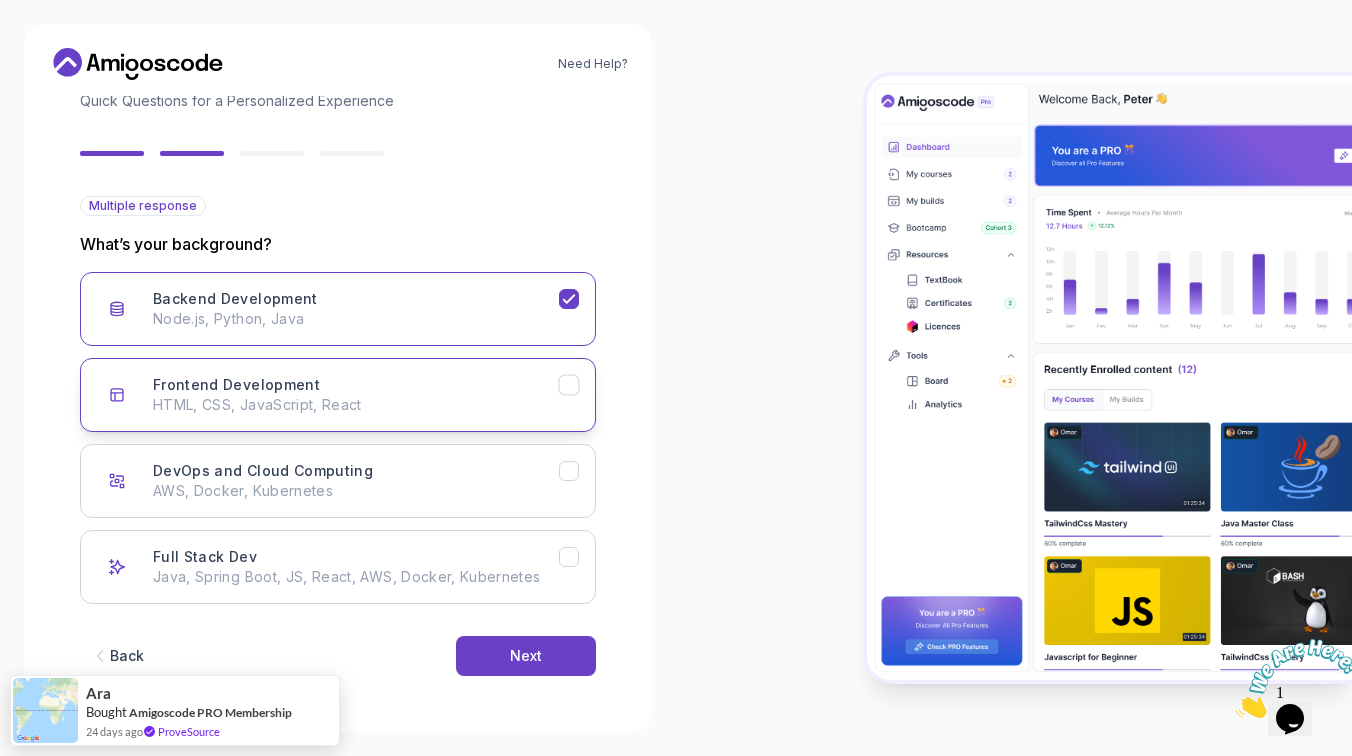 click on "Frontend Development HTML, CSS, JavaScript, React" at bounding box center [356, 395] 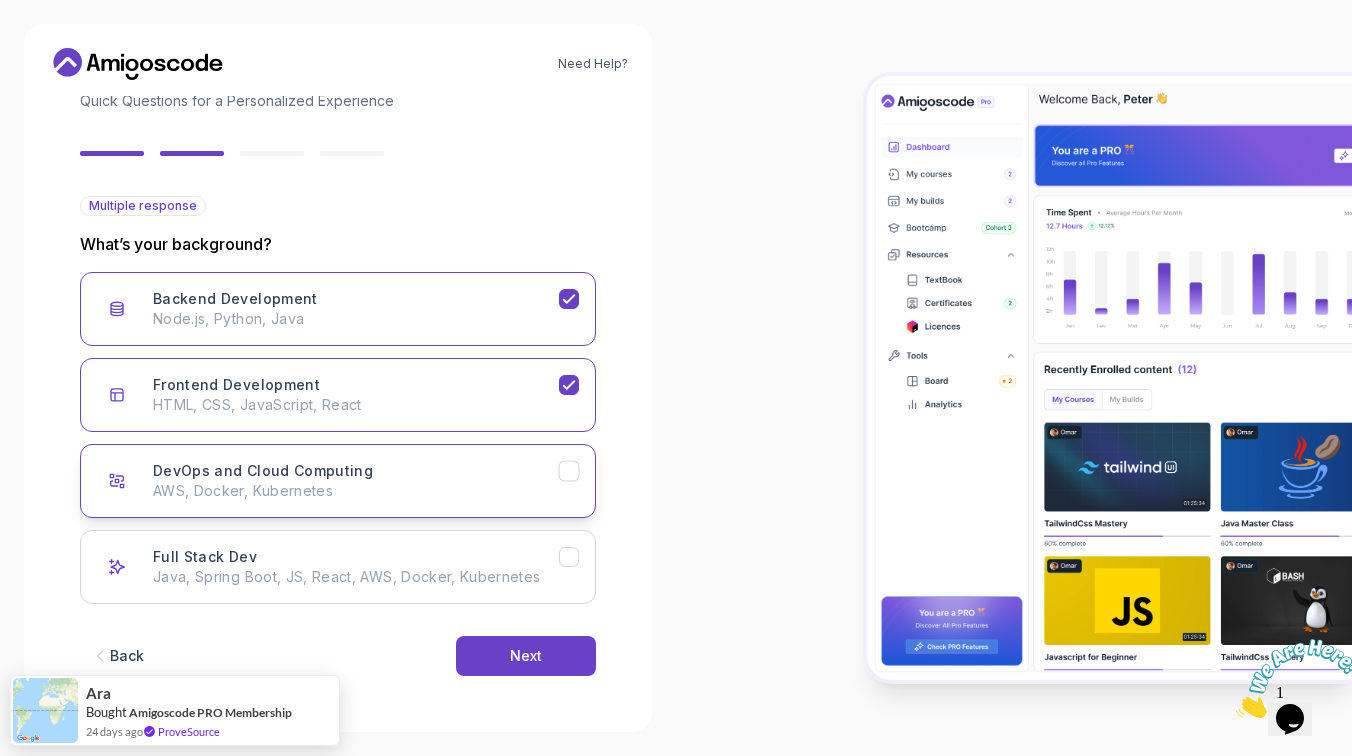 click on "DevOps and Cloud Computing AWS, Docker, Kubernetes" at bounding box center (356, 481) 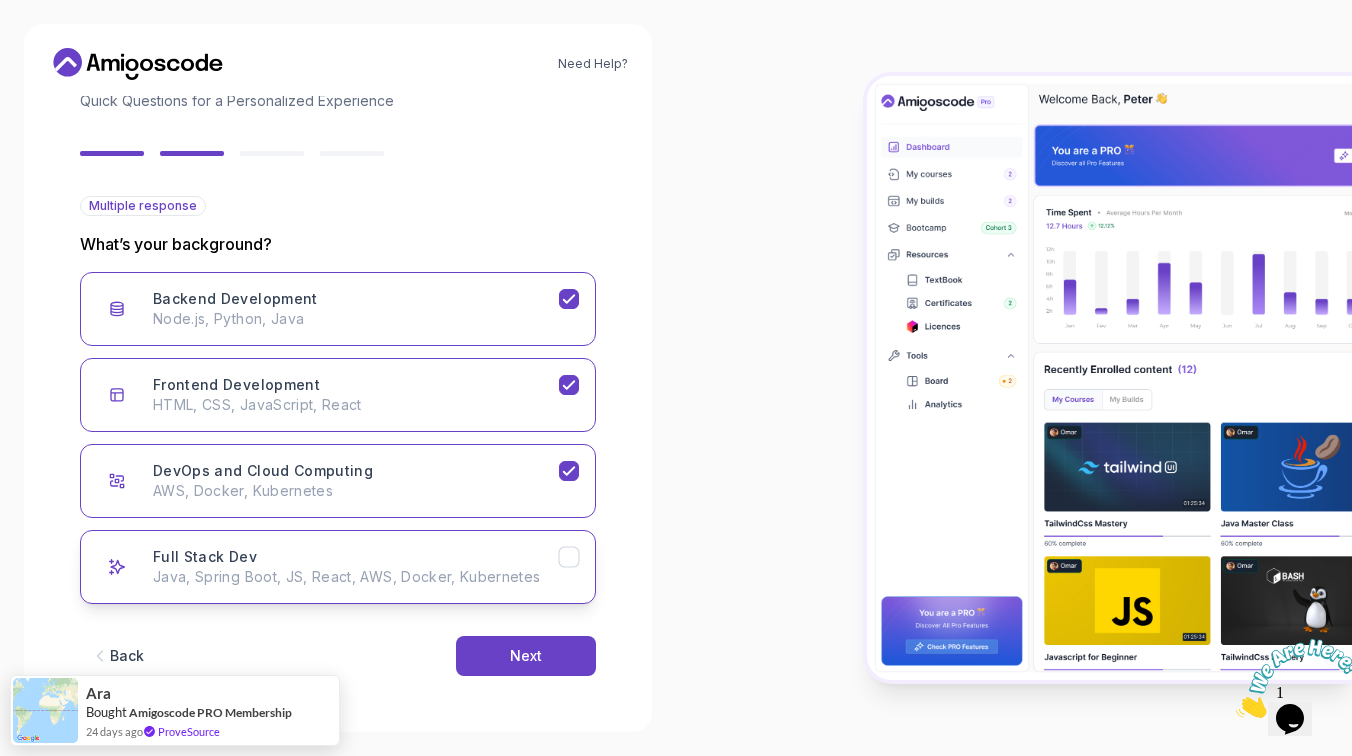 click on "Java, Spring Boot, JS, React, AWS, Docker, Kubernetes" at bounding box center (356, 577) 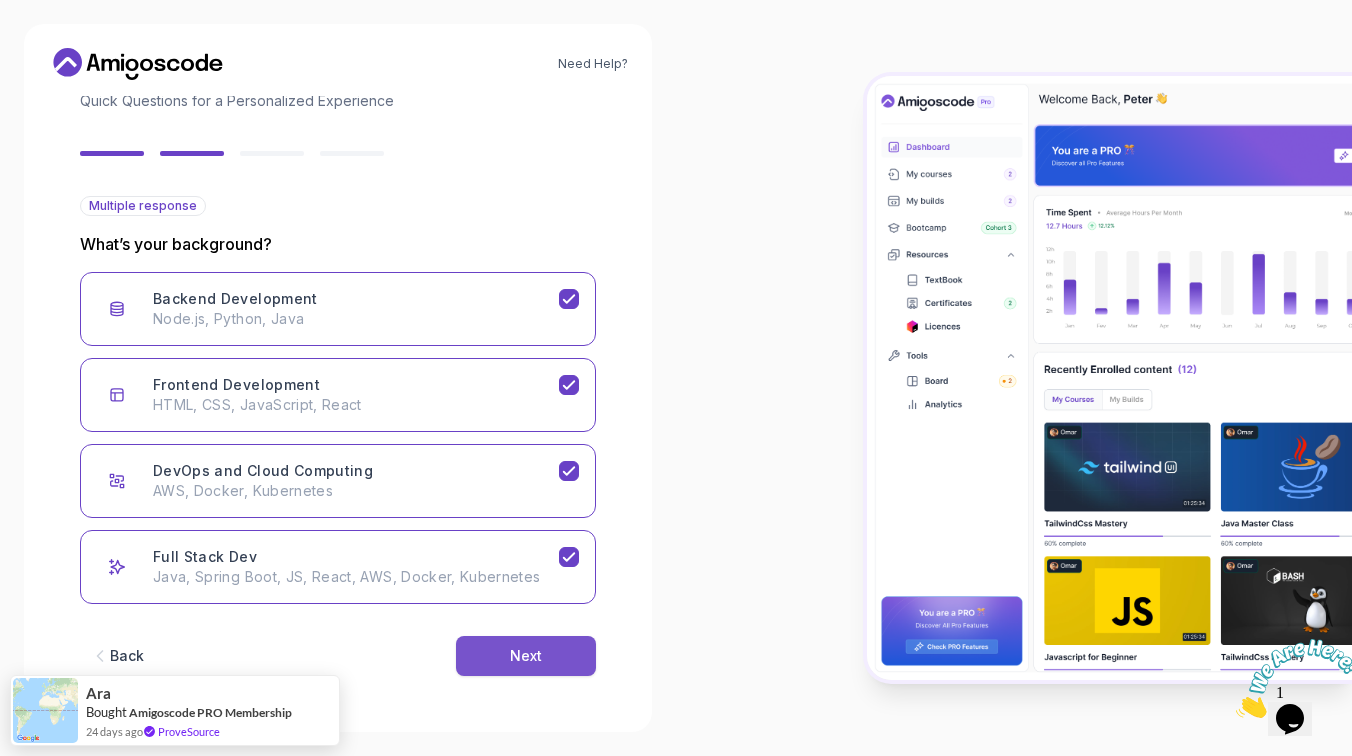 click on "Next" at bounding box center (526, 656) 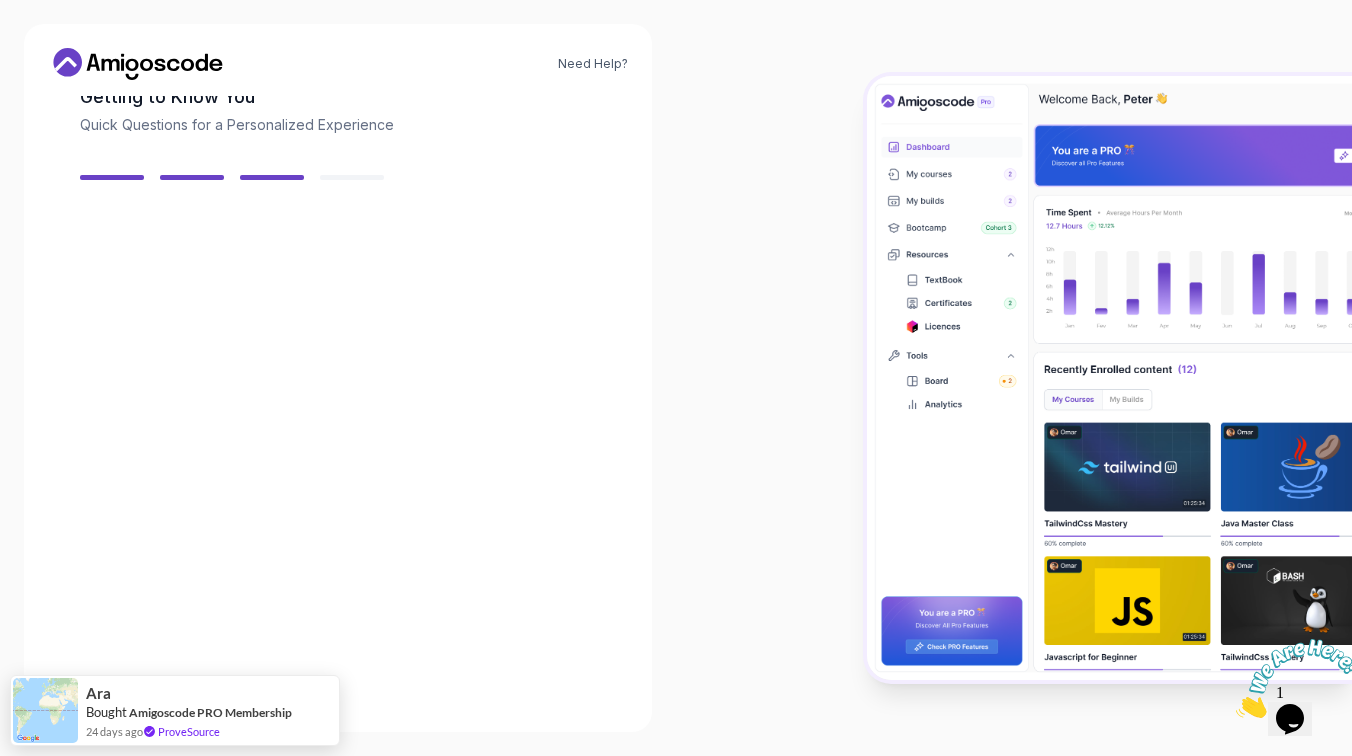 scroll, scrollTop: 117, scrollLeft: 0, axis: vertical 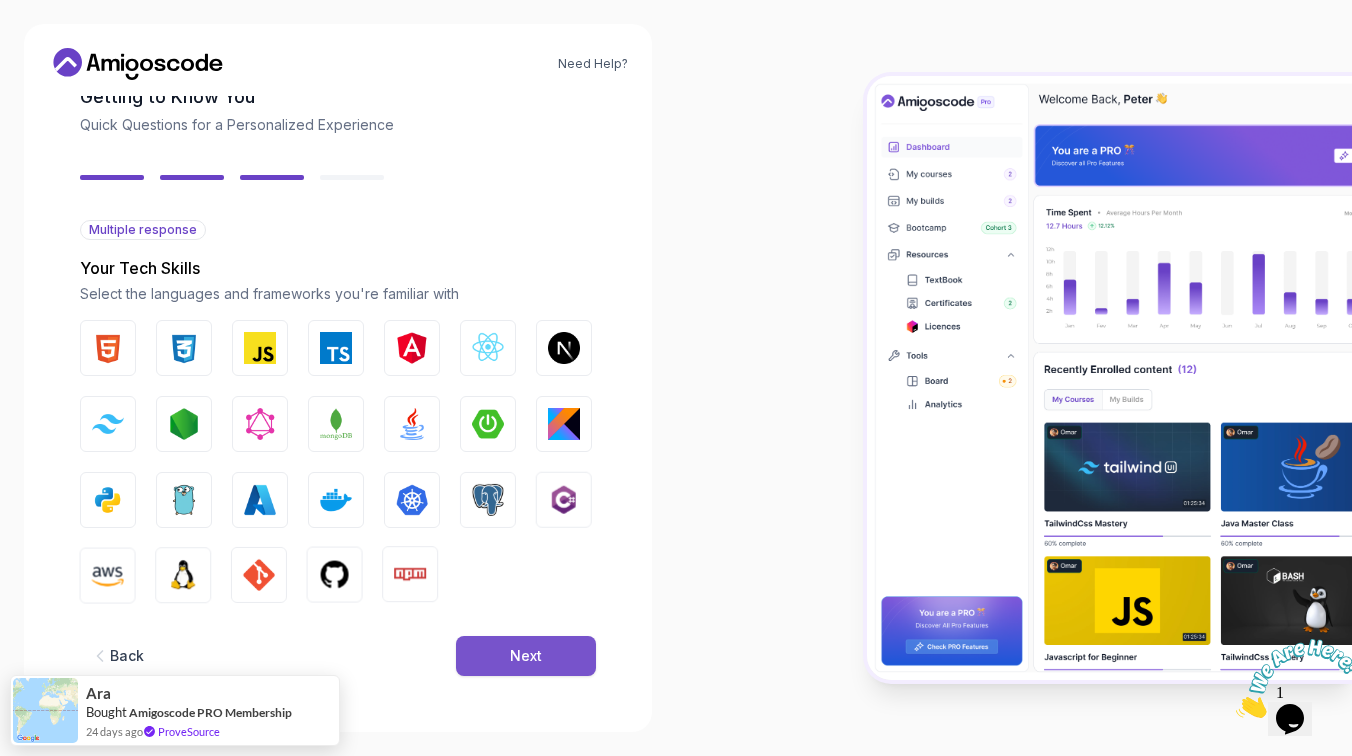 click on "Next" at bounding box center [526, 656] 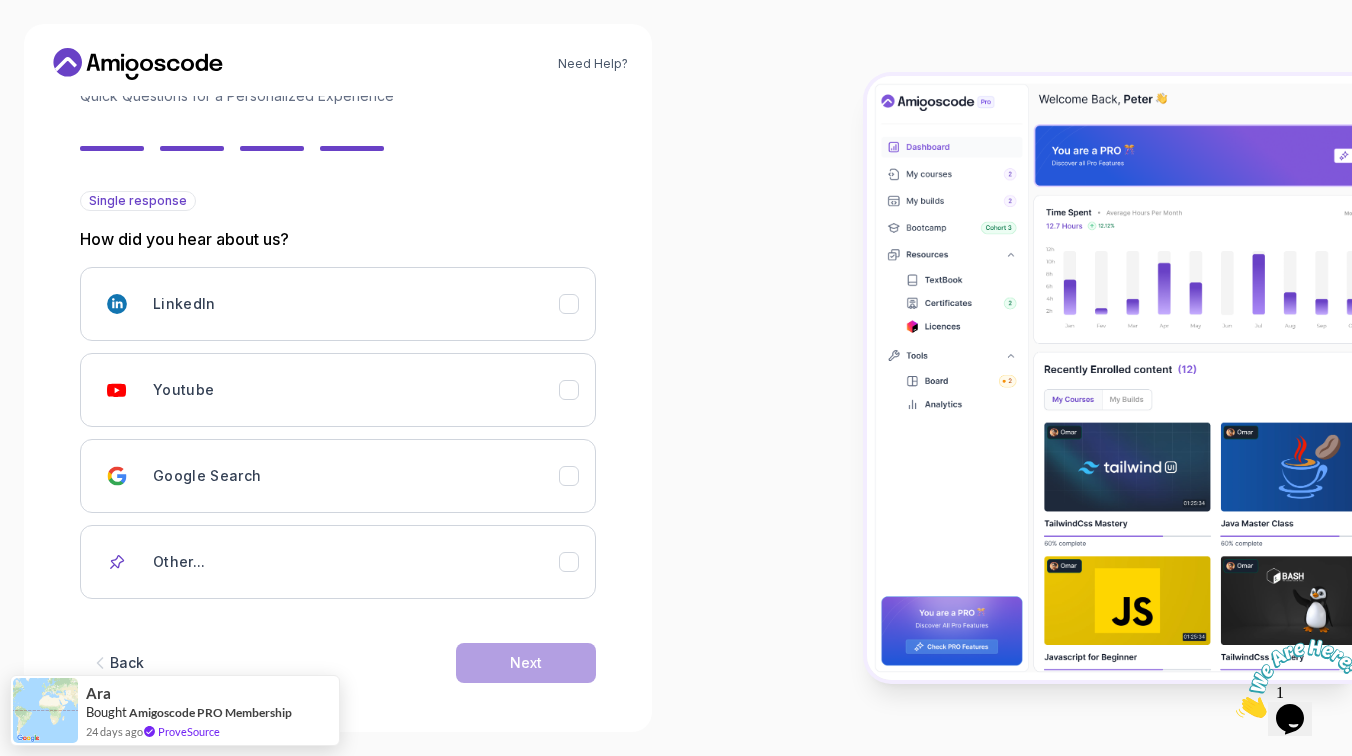 scroll, scrollTop: 153, scrollLeft: 0, axis: vertical 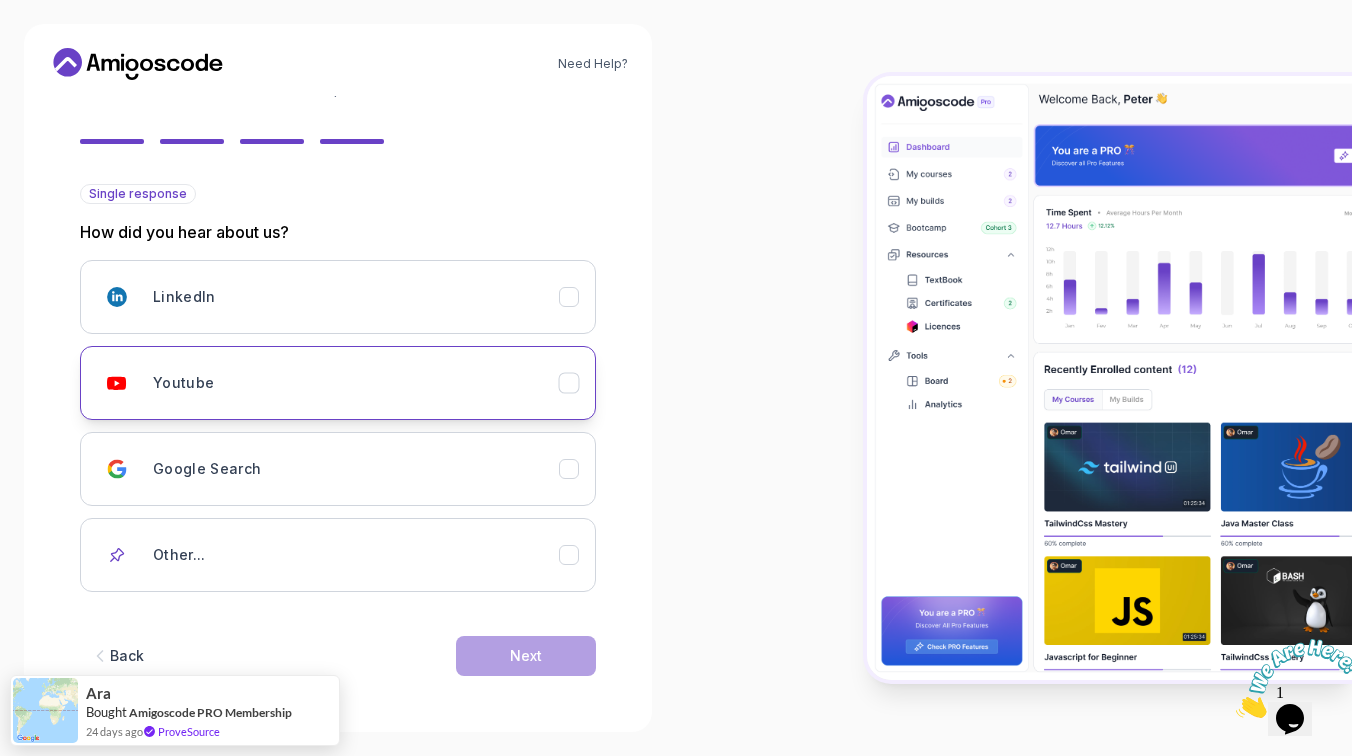 click 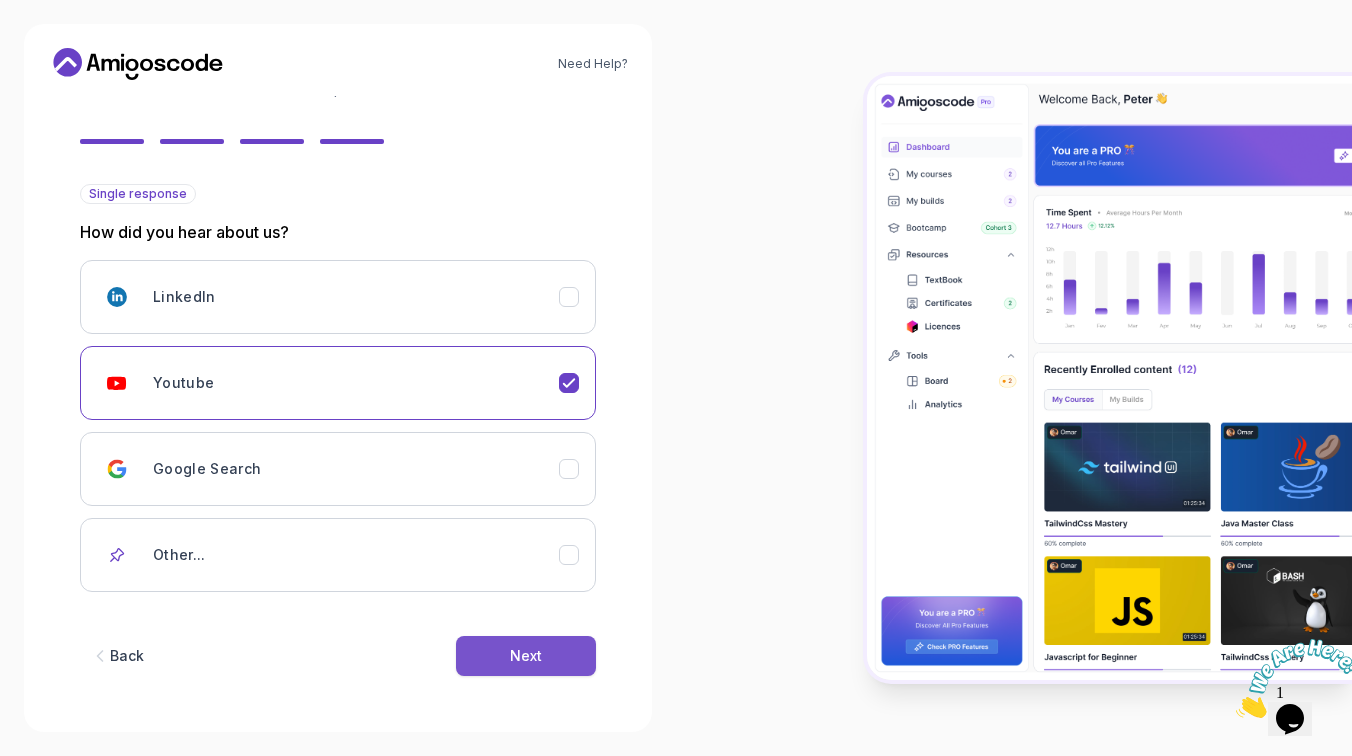 click on "Next" at bounding box center [526, 656] 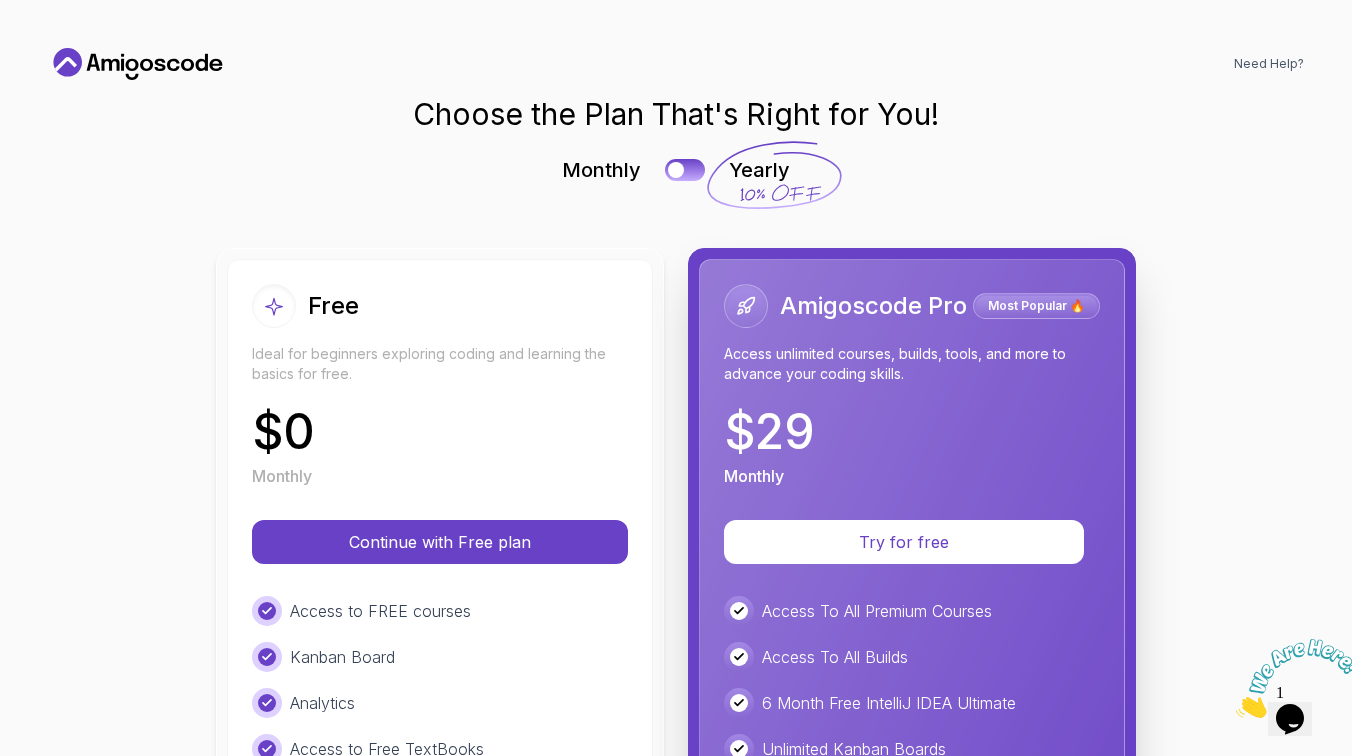 scroll, scrollTop: 0, scrollLeft: 0, axis: both 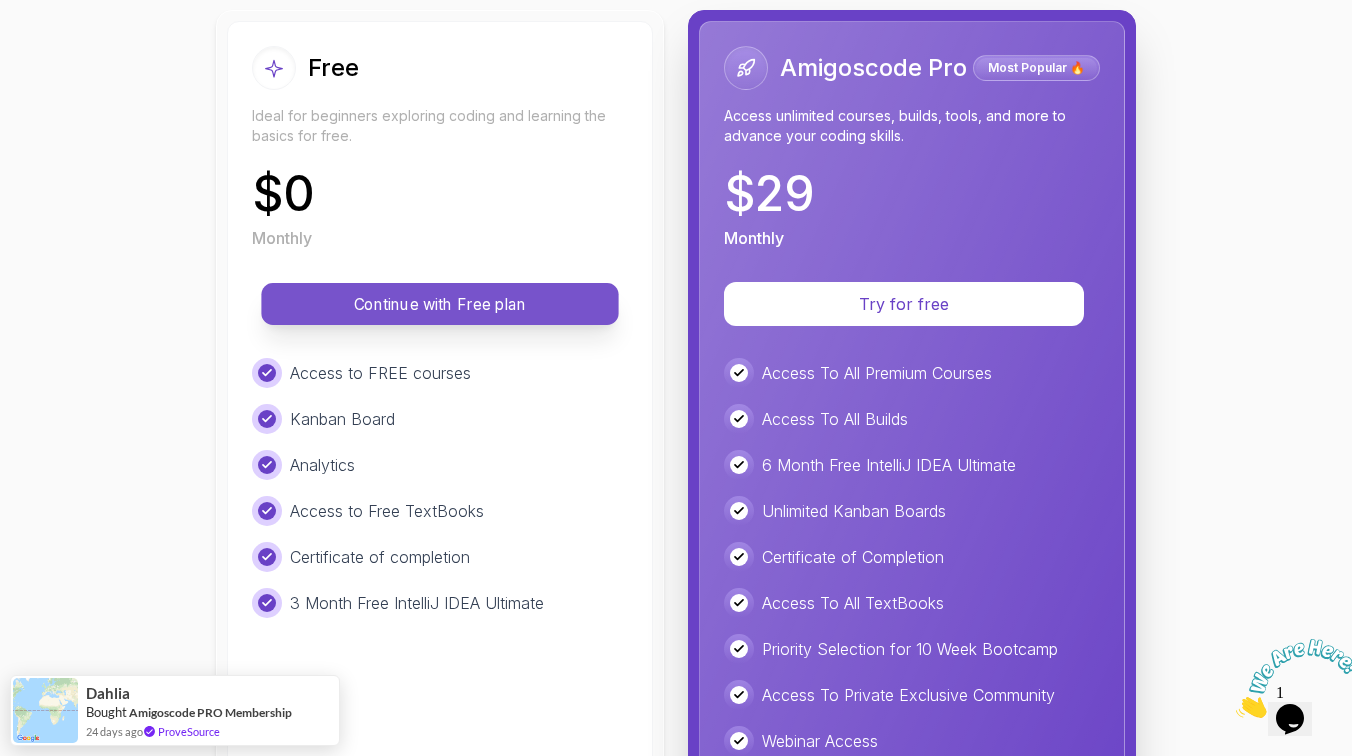 click on "Continue with Free plan" at bounding box center [440, 304] 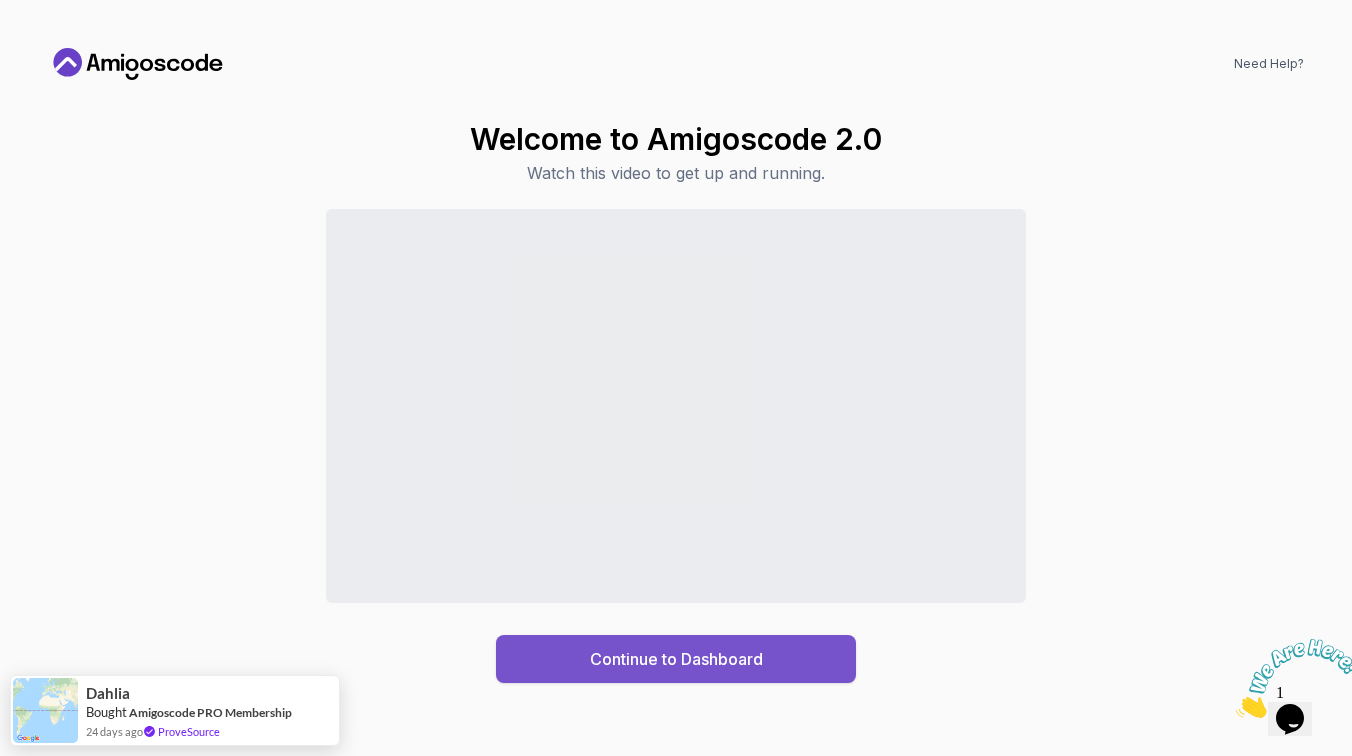 click on "Continue to Dashboard" at bounding box center (676, 659) 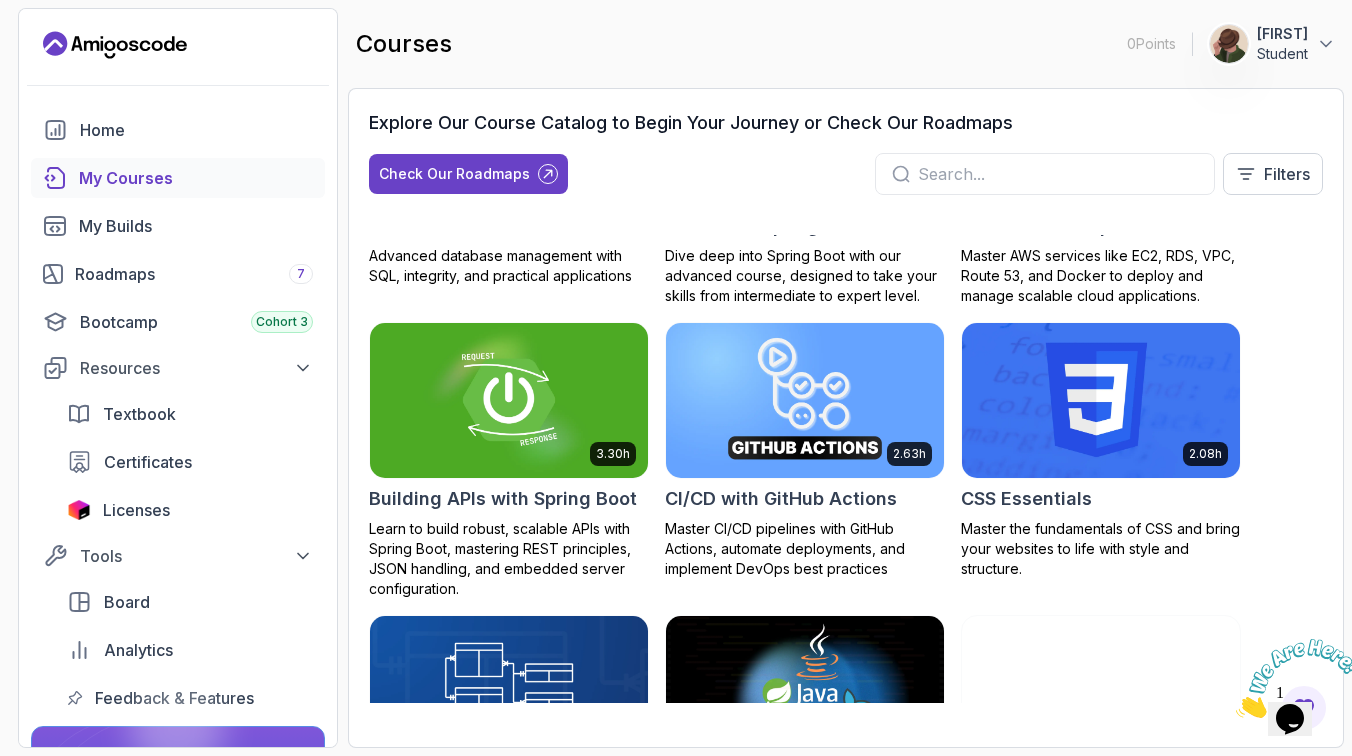 scroll, scrollTop: 216, scrollLeft: 0, axis: vertical 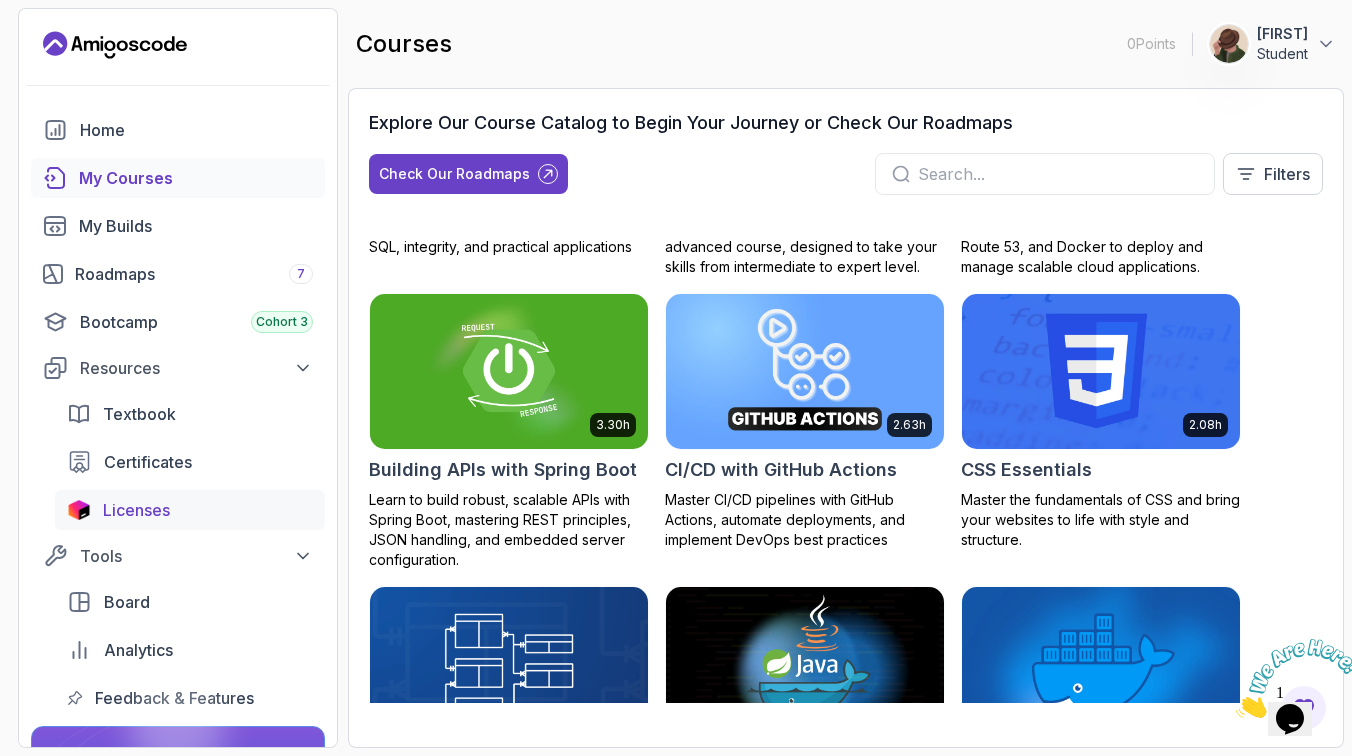 click on "Licenses" at bounding box center (208, 510) 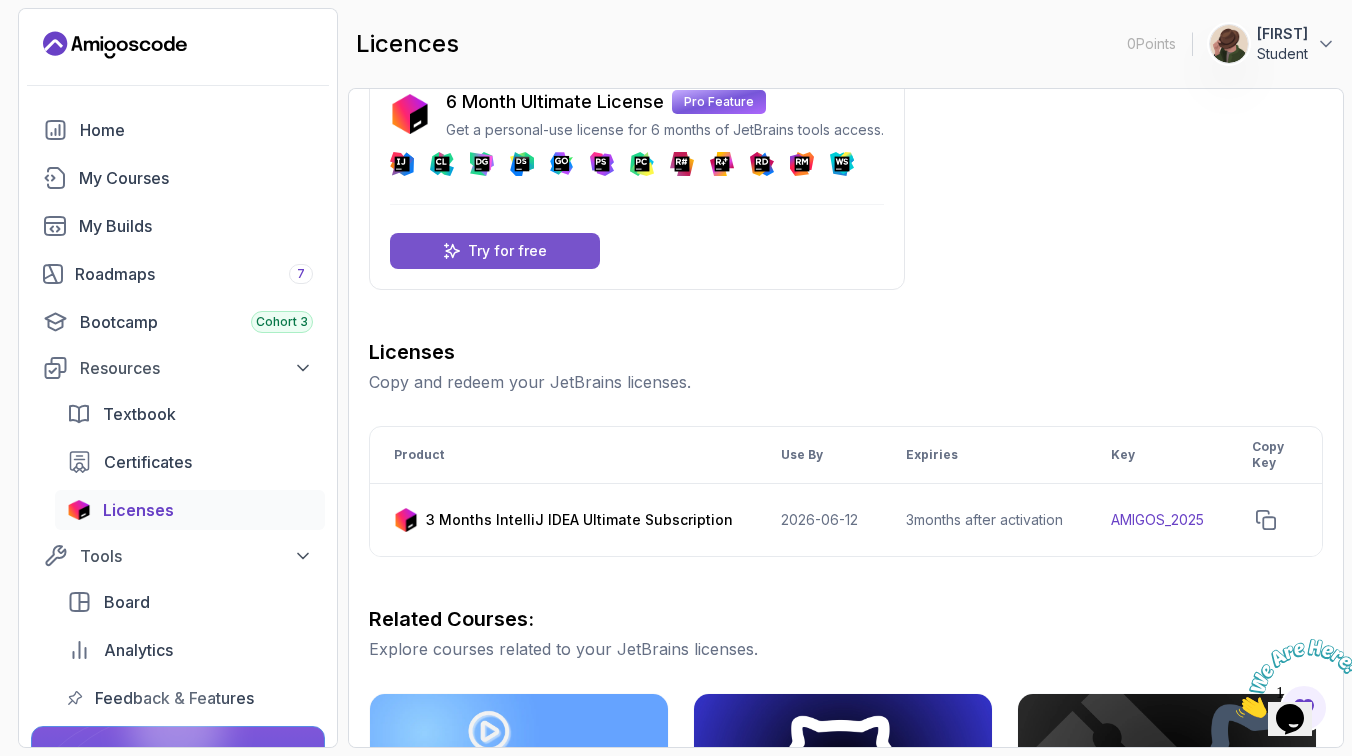 scroll, scrollTop: 0, scrollLeft: 0, axis: both 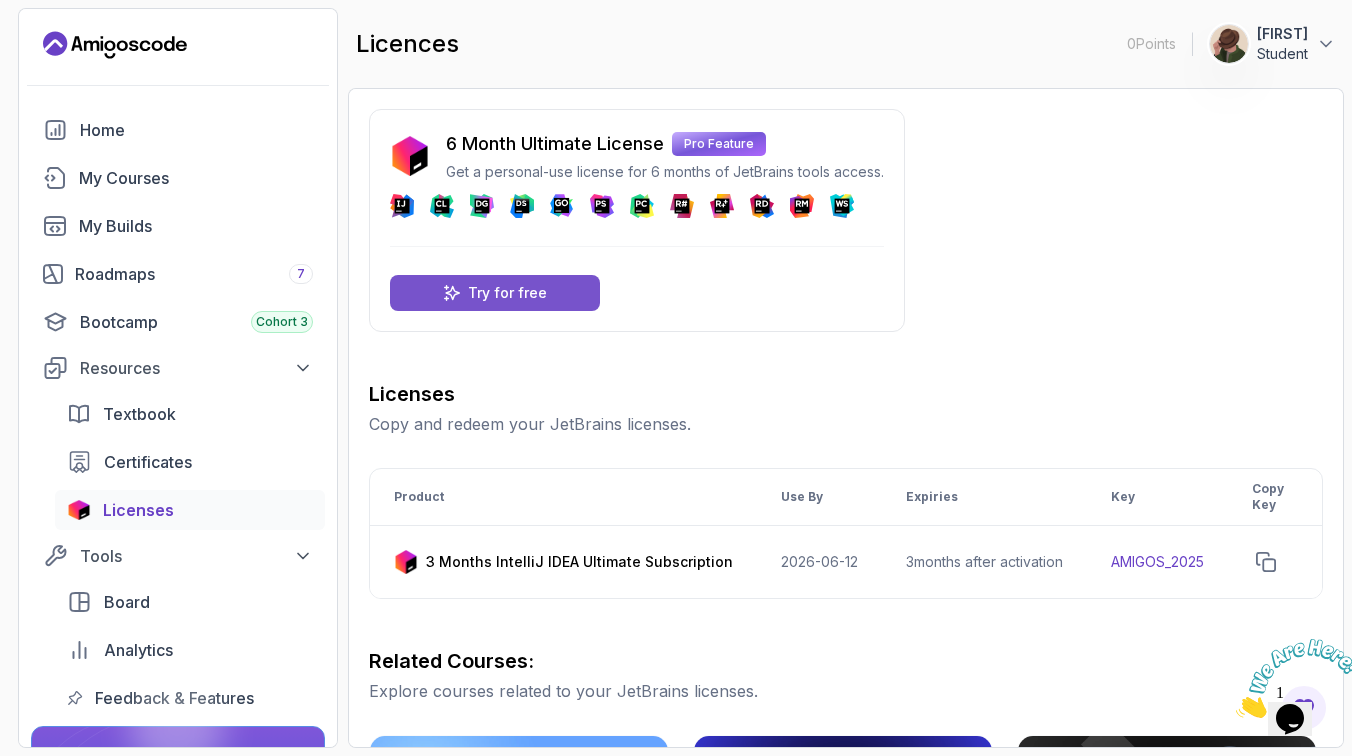 click on "Try for free" at bounding box center (507, 293) 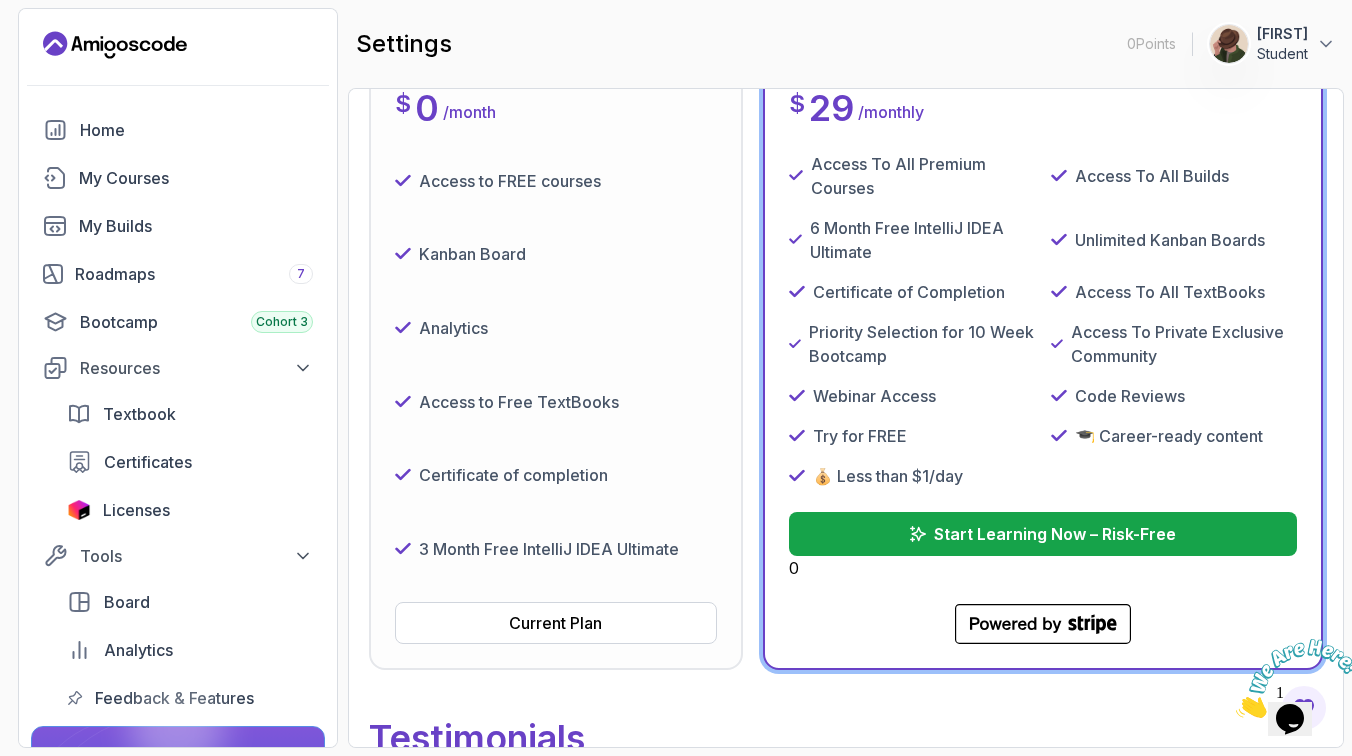 scroll, scrollTop: 359, scrollLeft: 0, axis: vertical 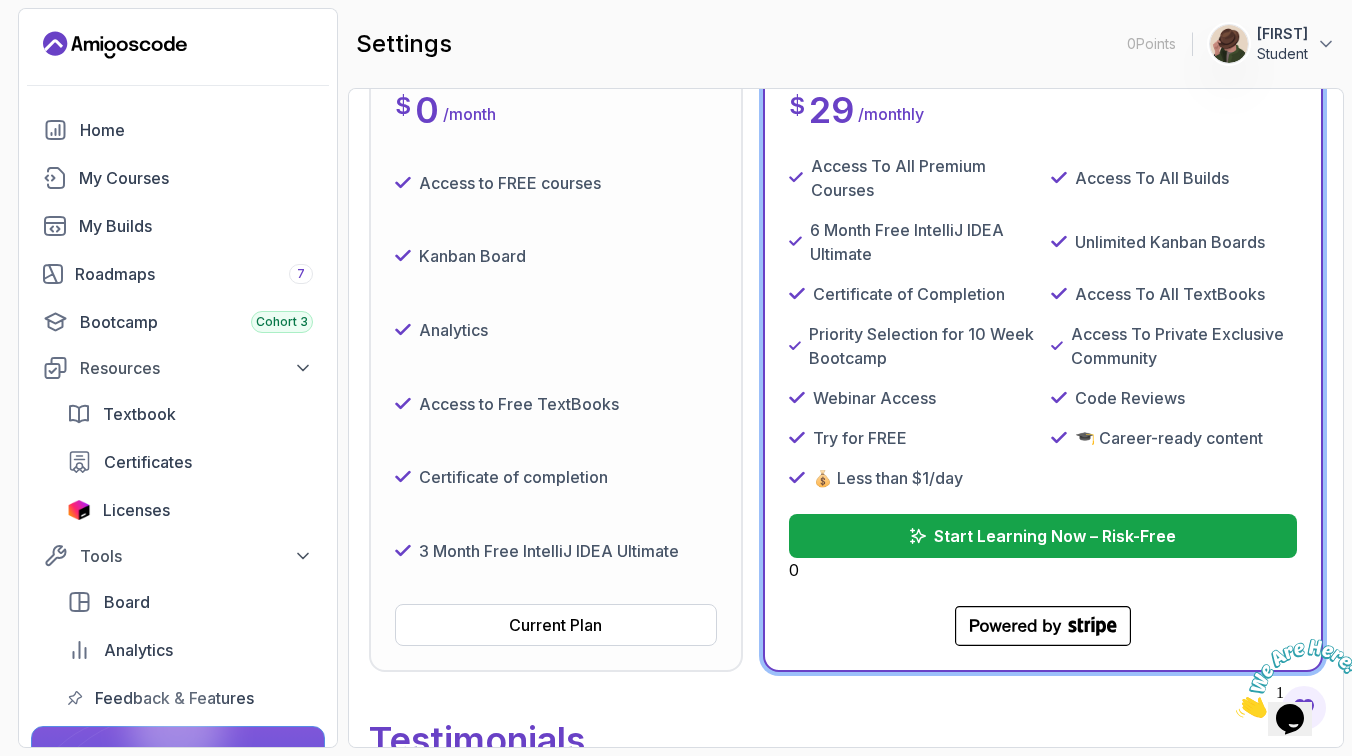 click on "Analytics" at bounding box center [556, 330] 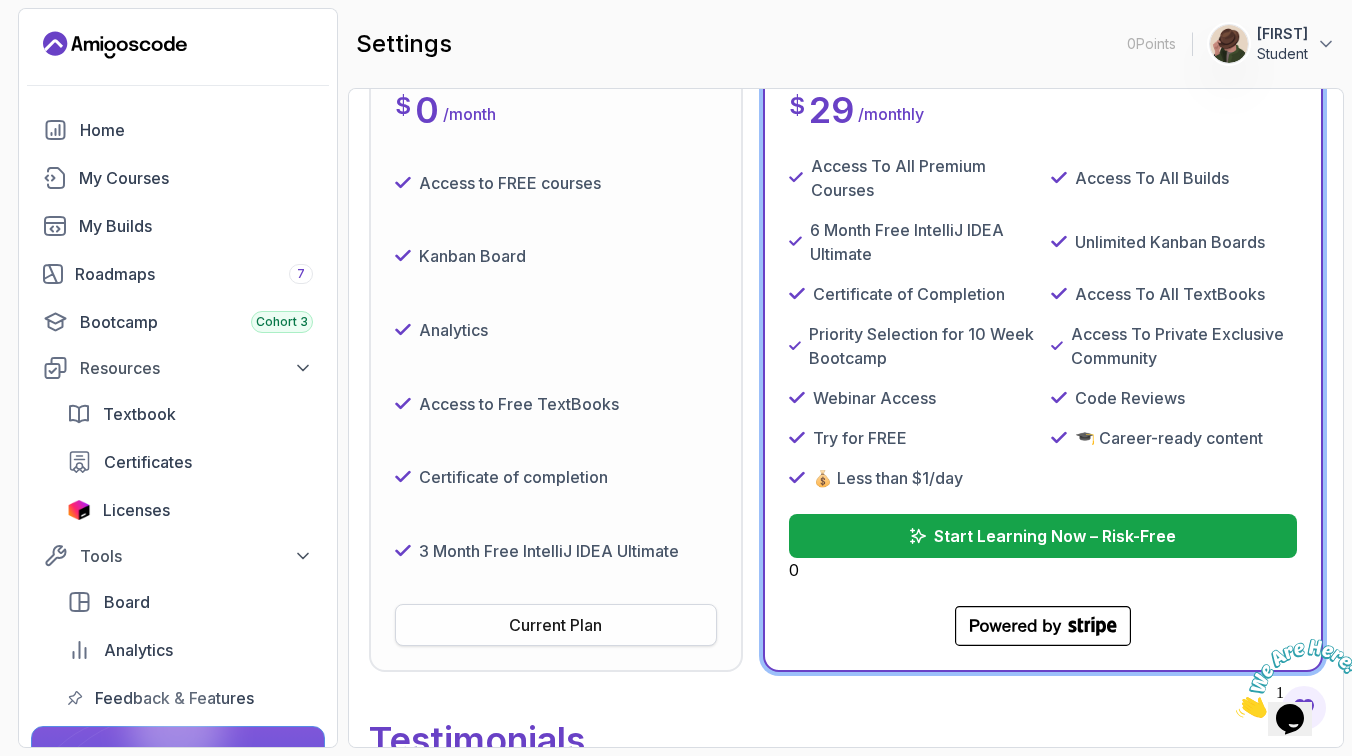 click on "Current Plan" at bounding box center [555, 625] 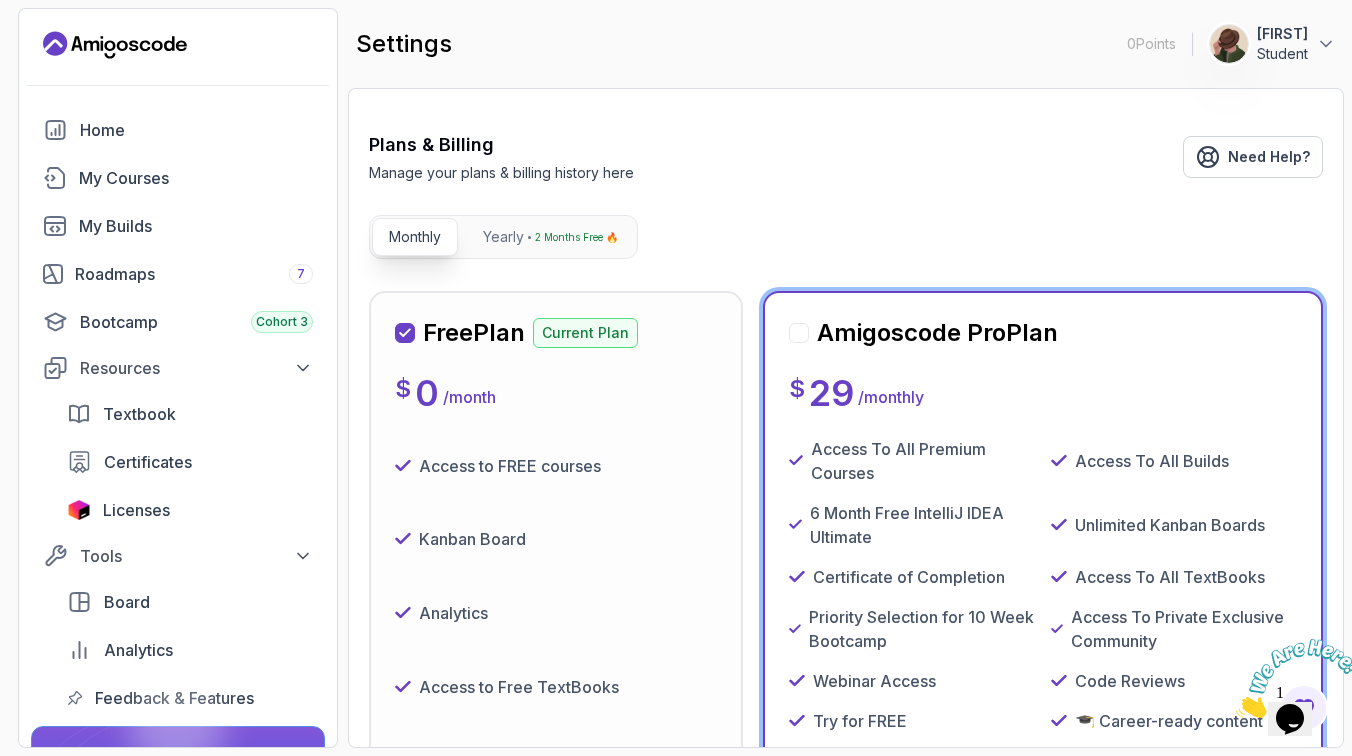 scroll, scrollTop: 0, scrollLeft: 0, axis: both 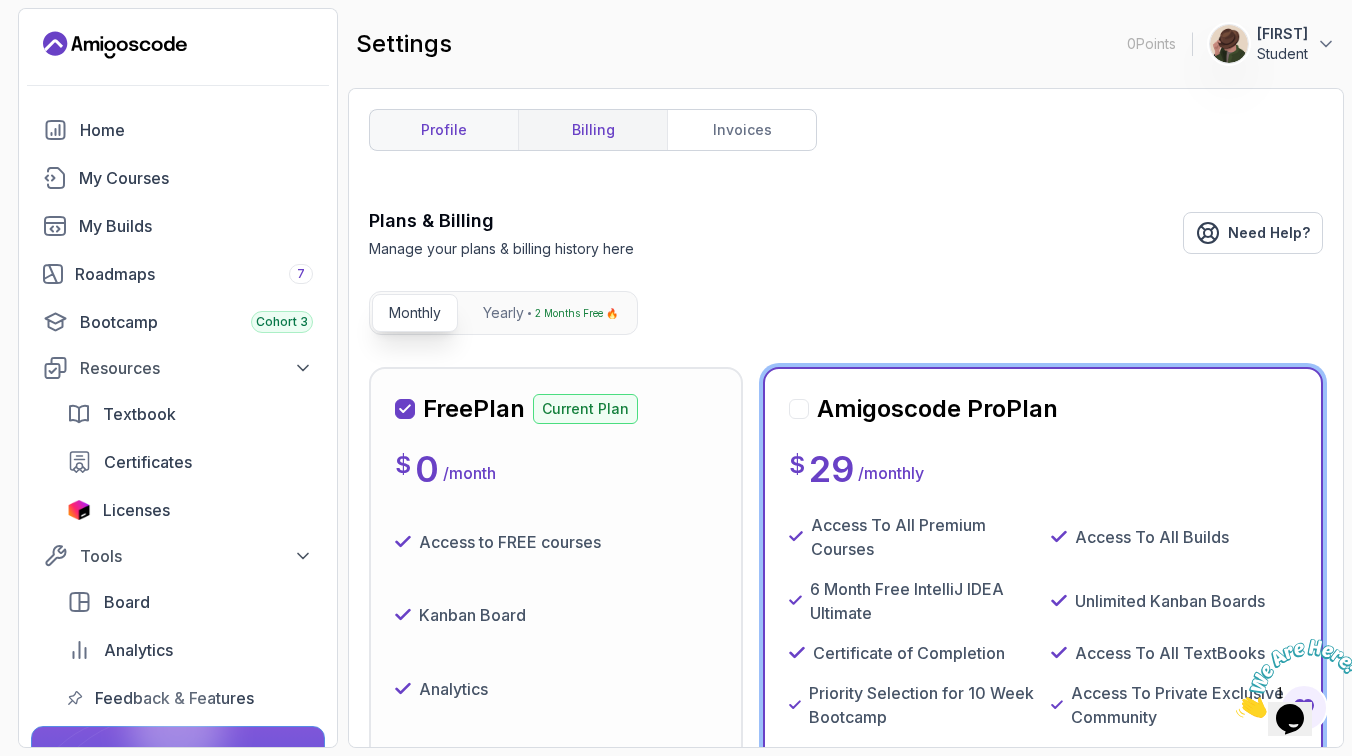 click on "profile" at bounding box center (444, 130) 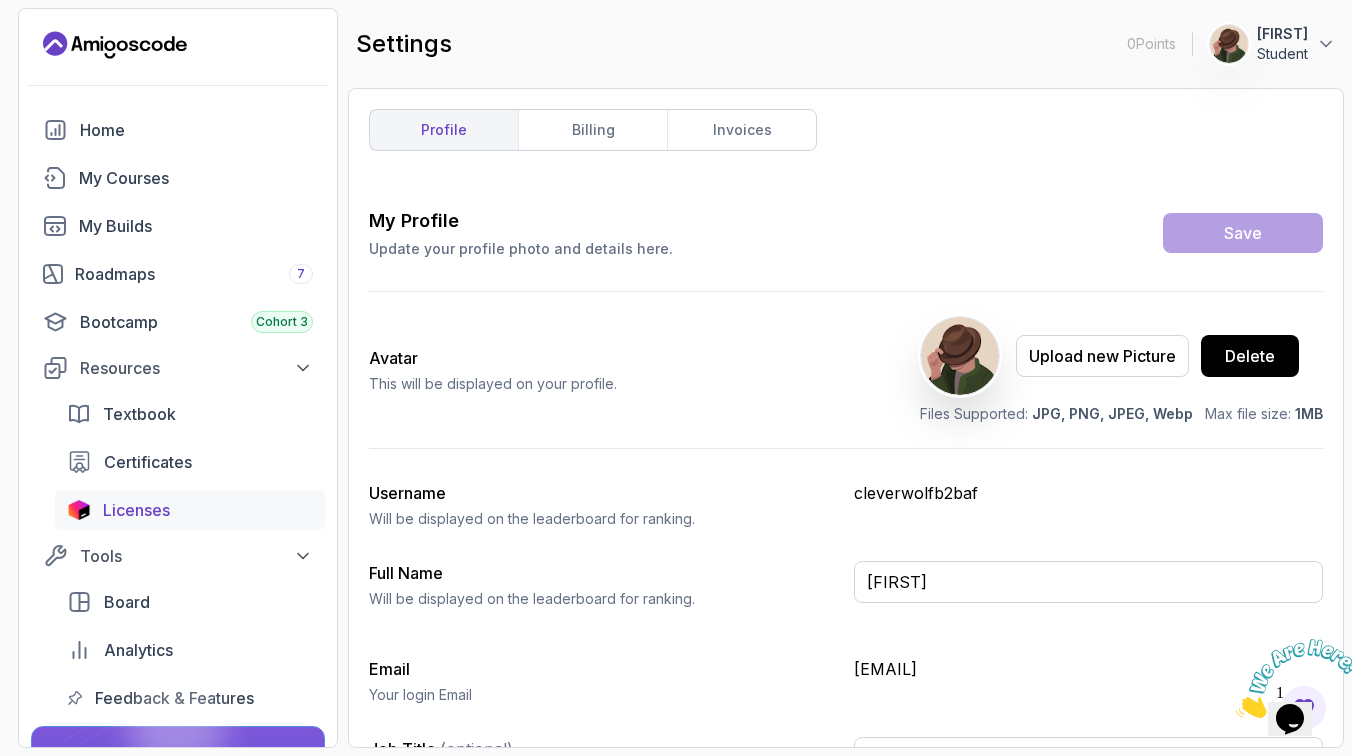 click on "Licenses" at bounding box center [208, 510] 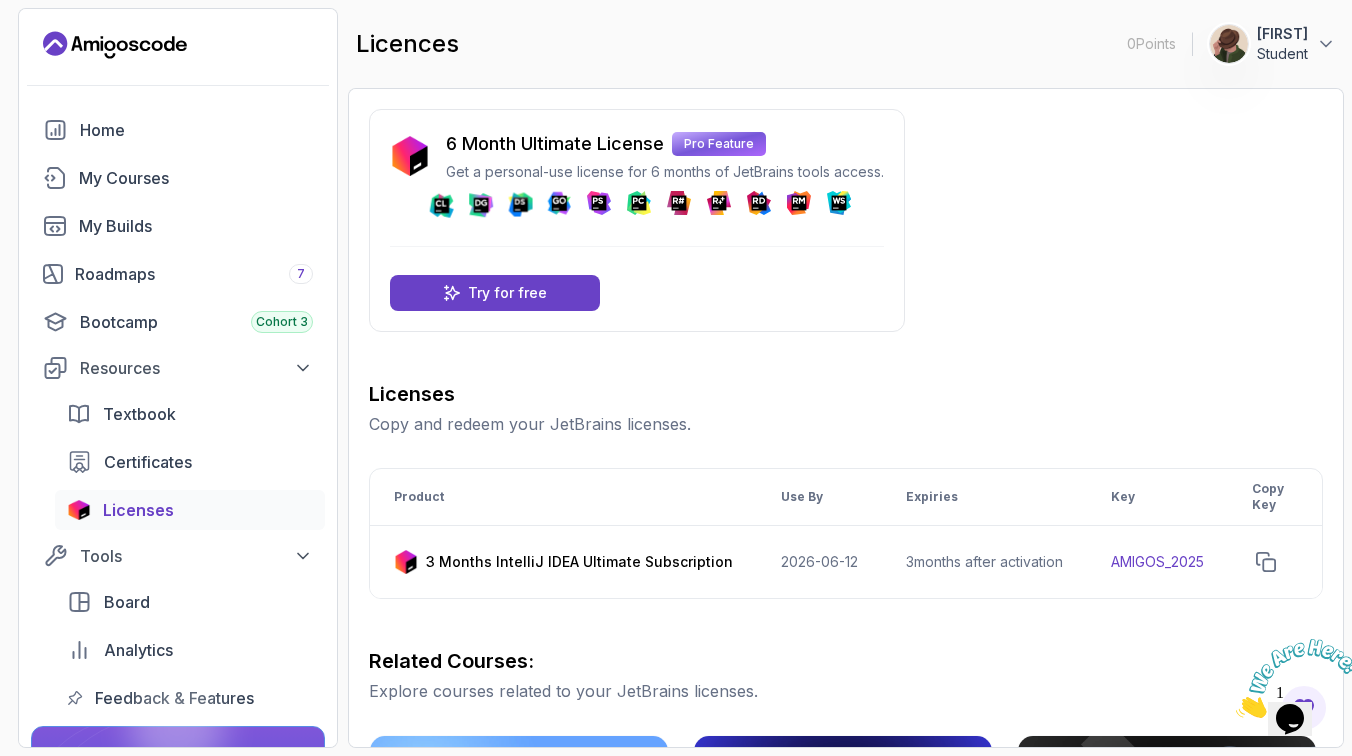 scroll, scrollTop: 42, scrollLeft: 0, axis: vertical 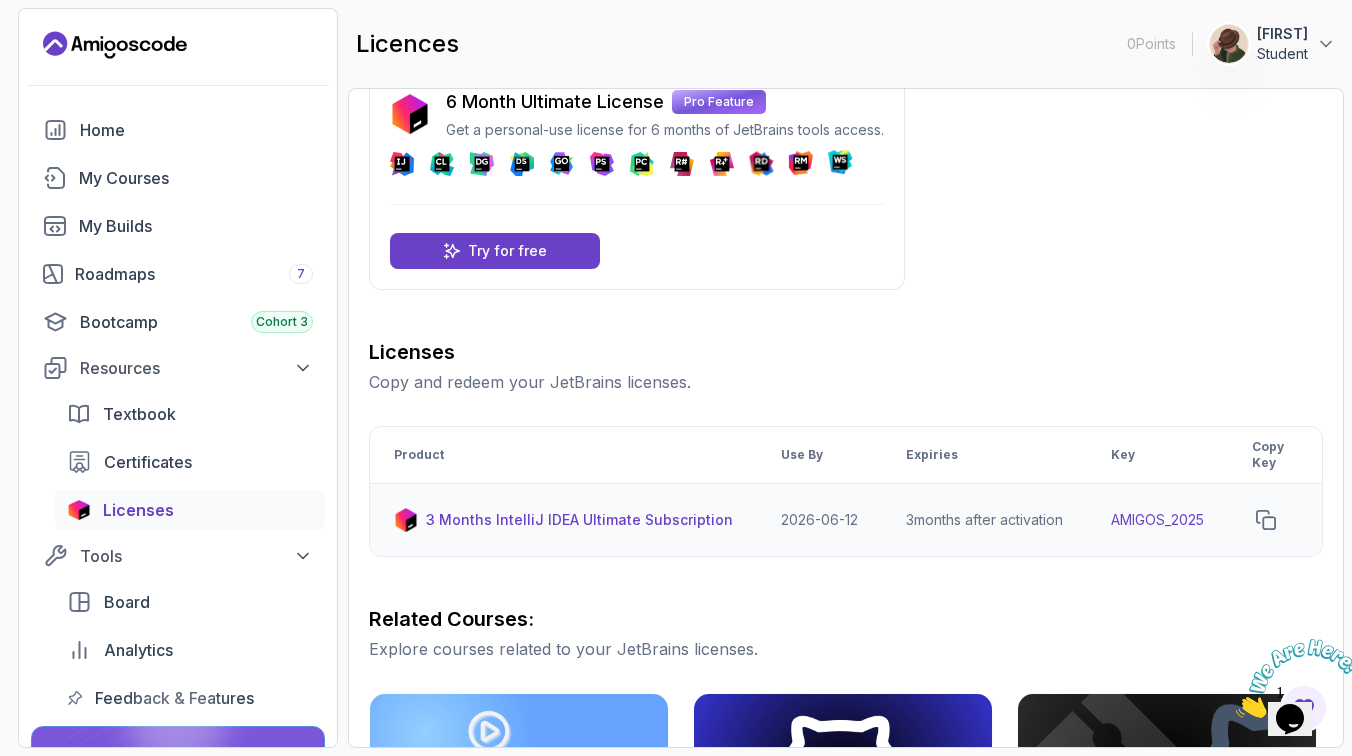 click on "3 Months IntelliJ IDEA Ultimate Subscription" at bounding box center [579, 520] 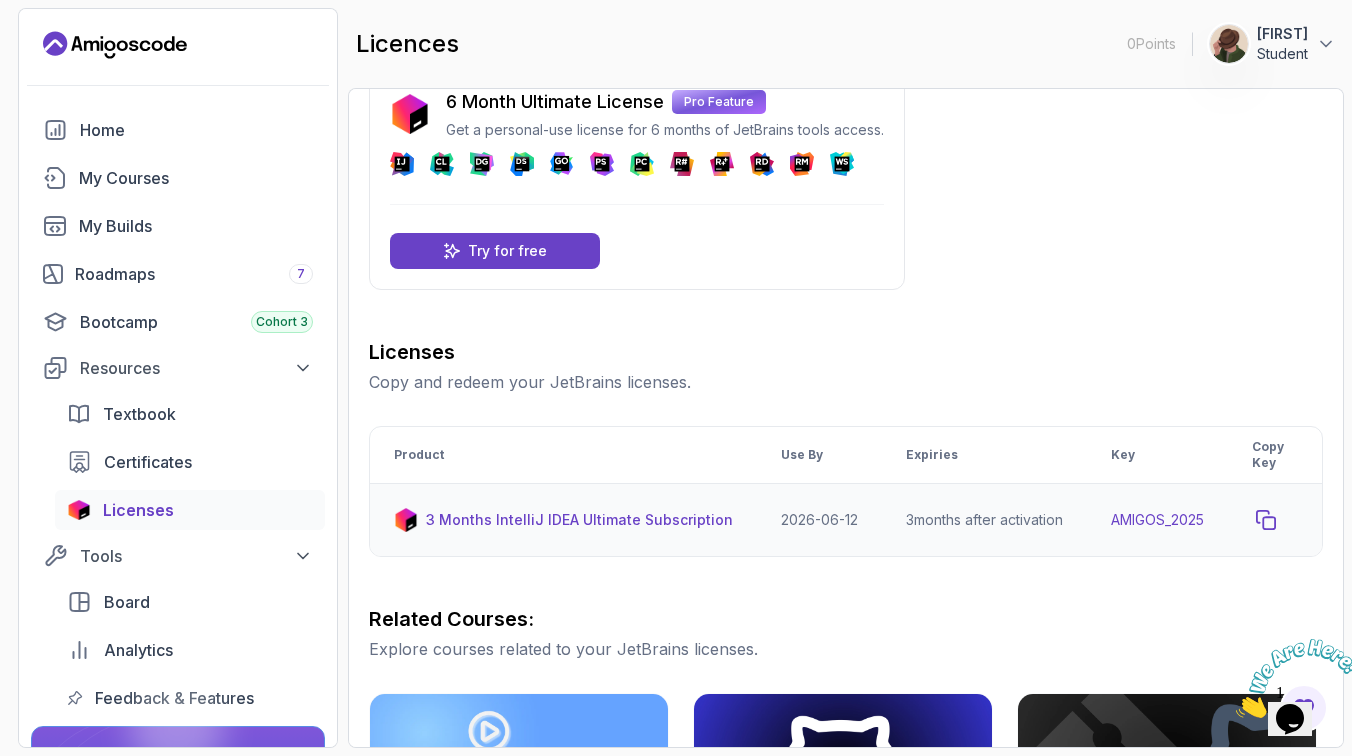 click 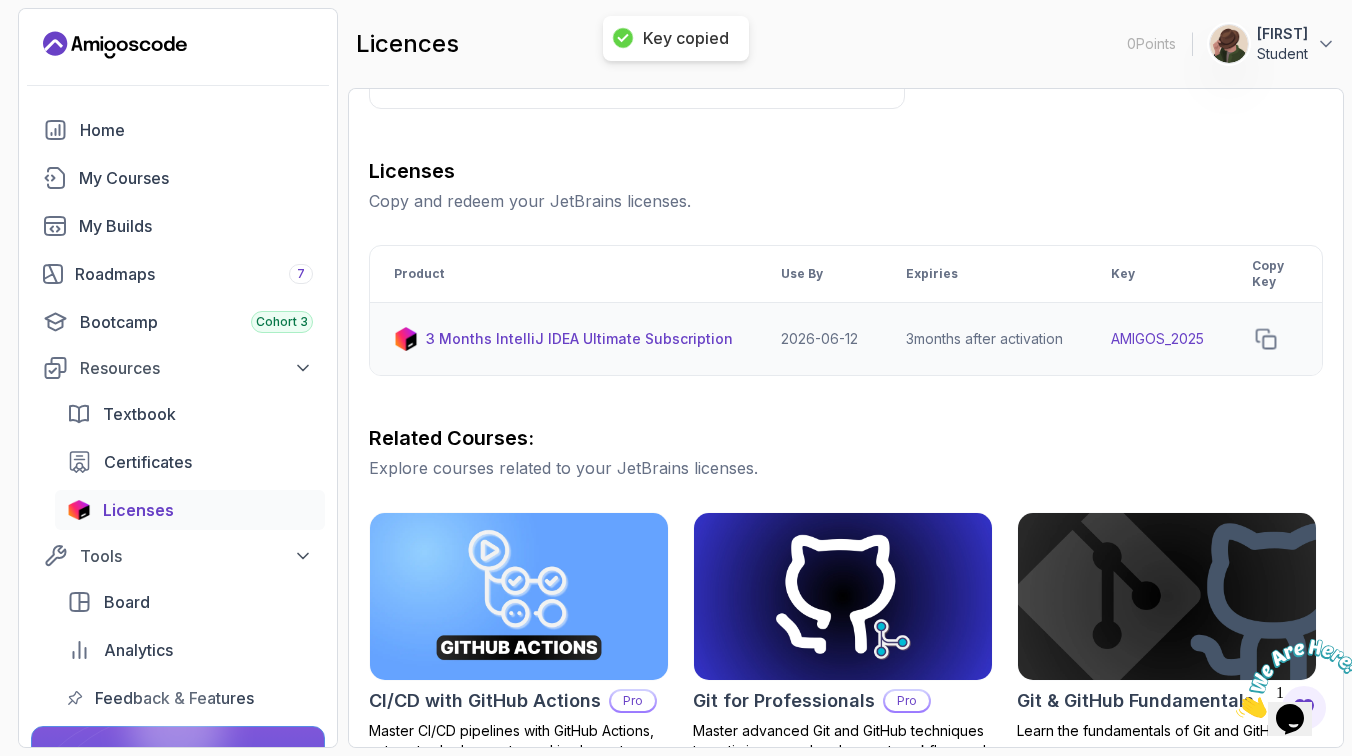 scroll, scrollTop: 238, scrollLeft: 0, axis: vertical 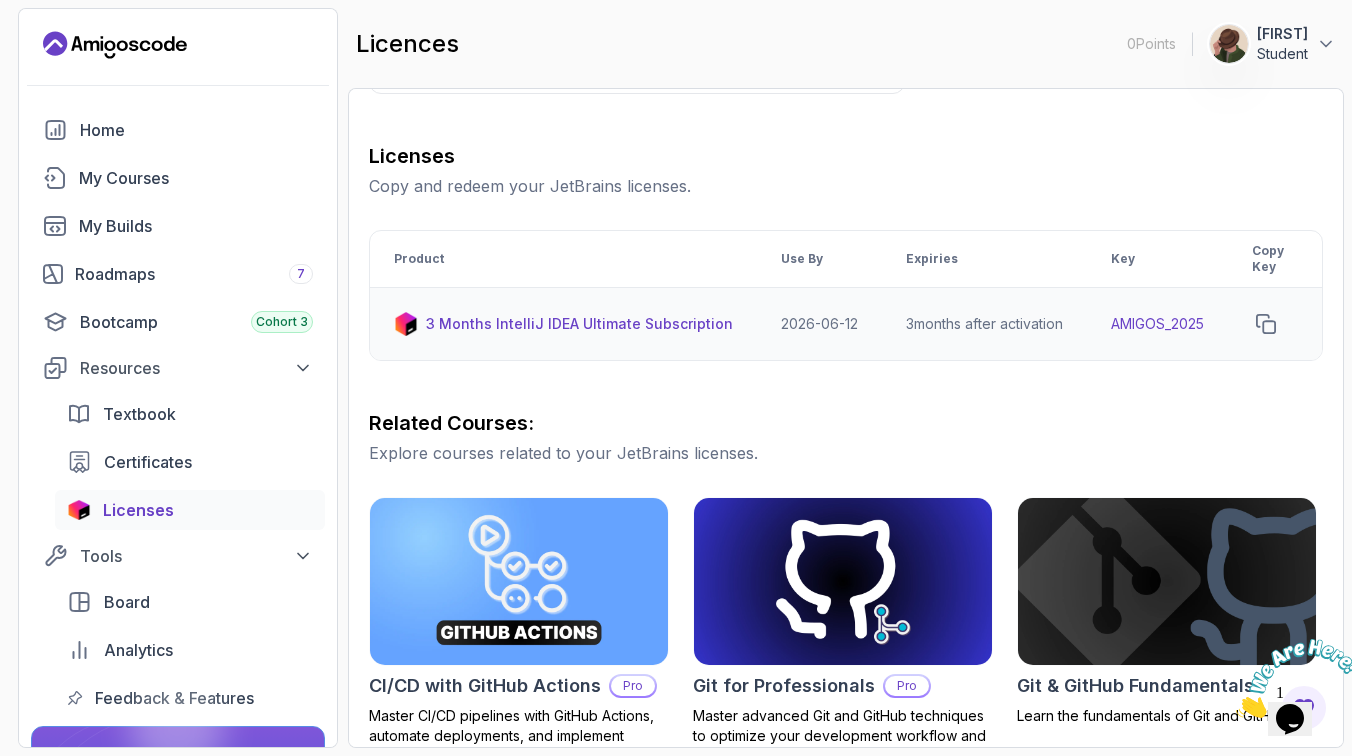 click on "3 Months IntelliJ IDEA Ultimate Subscription" at bounding box center (579, 324) 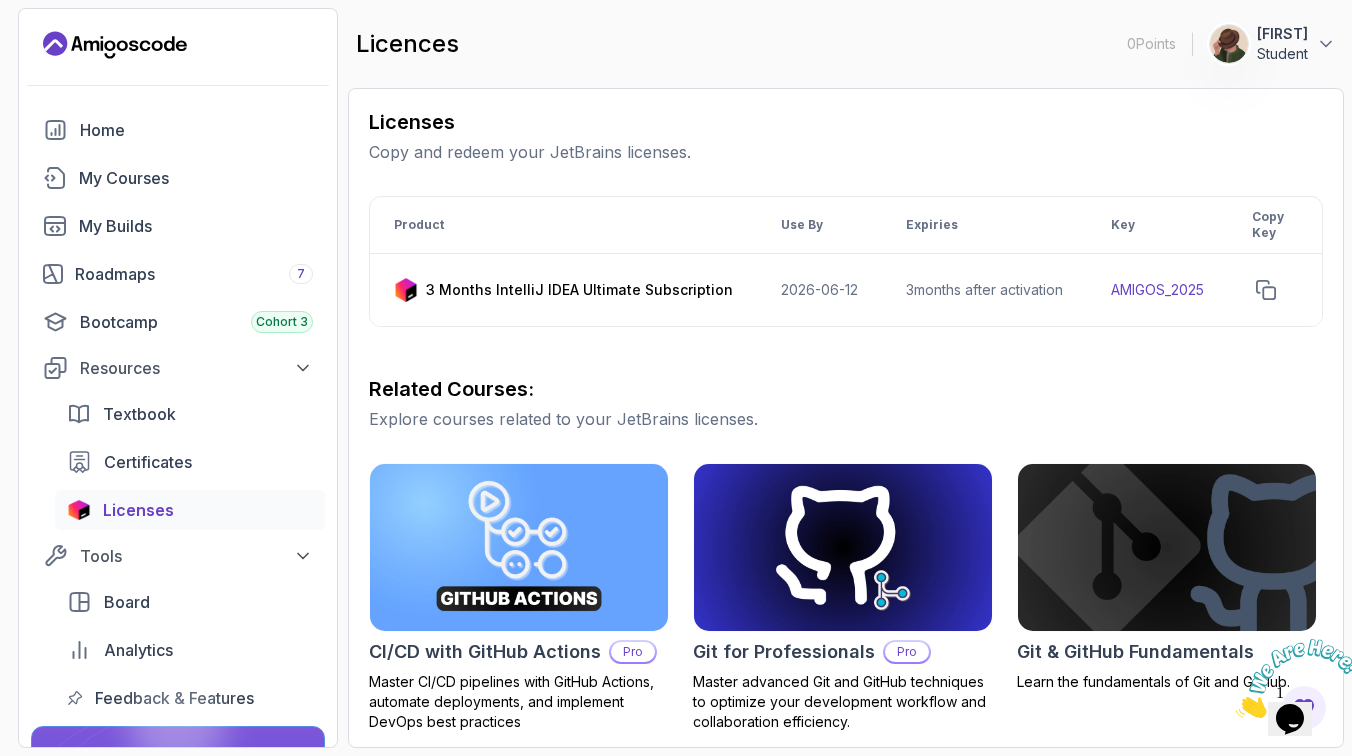 scroll, scrollTop: 245, scrollLeft: 0, axis: vertical 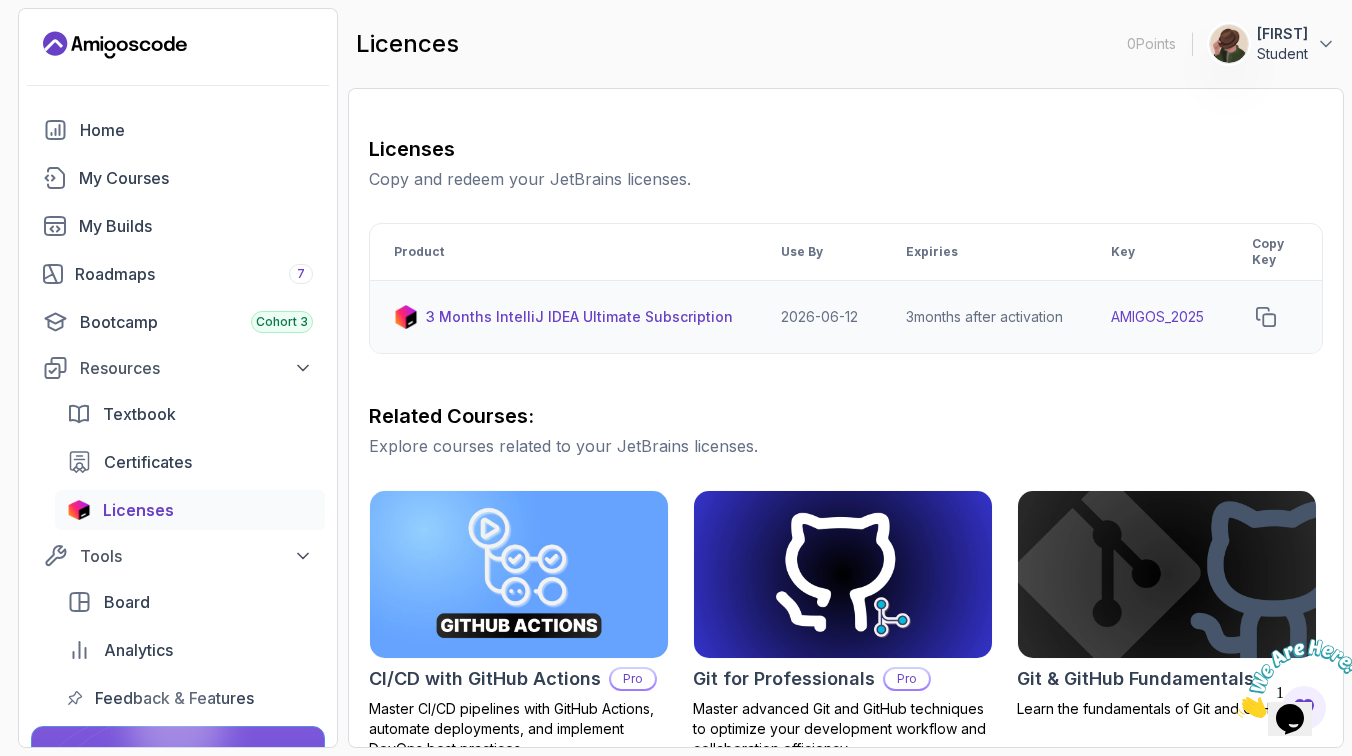 click on "AMIGOS_2025" at bounding box center [1157, 317] 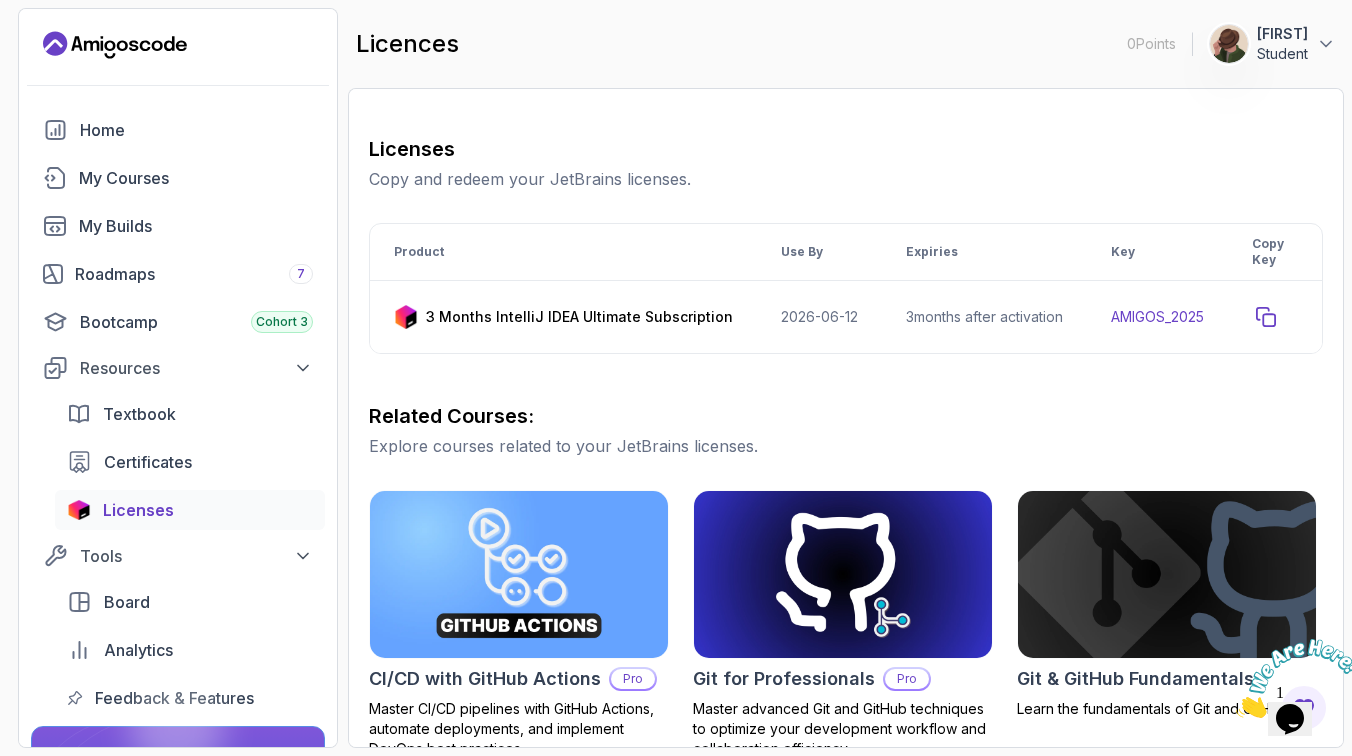 click 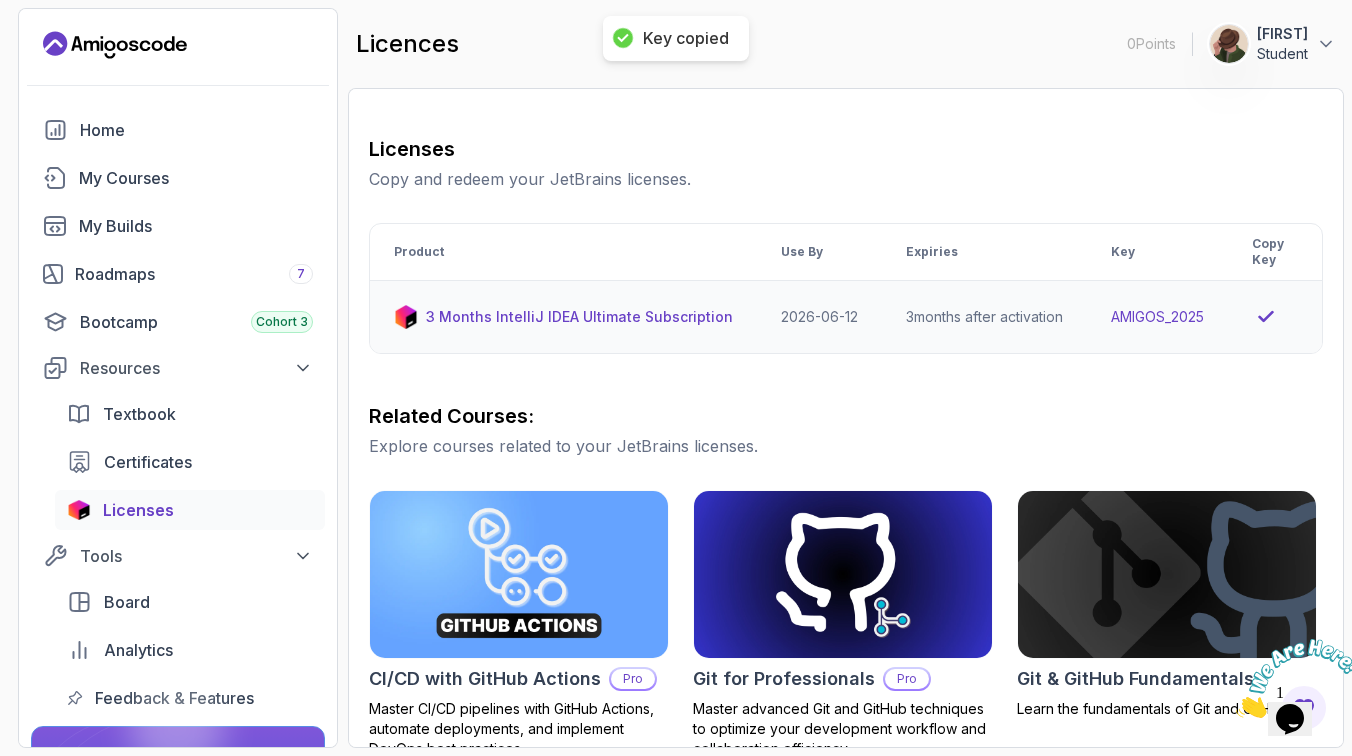 click at bounding box center (406, 317) 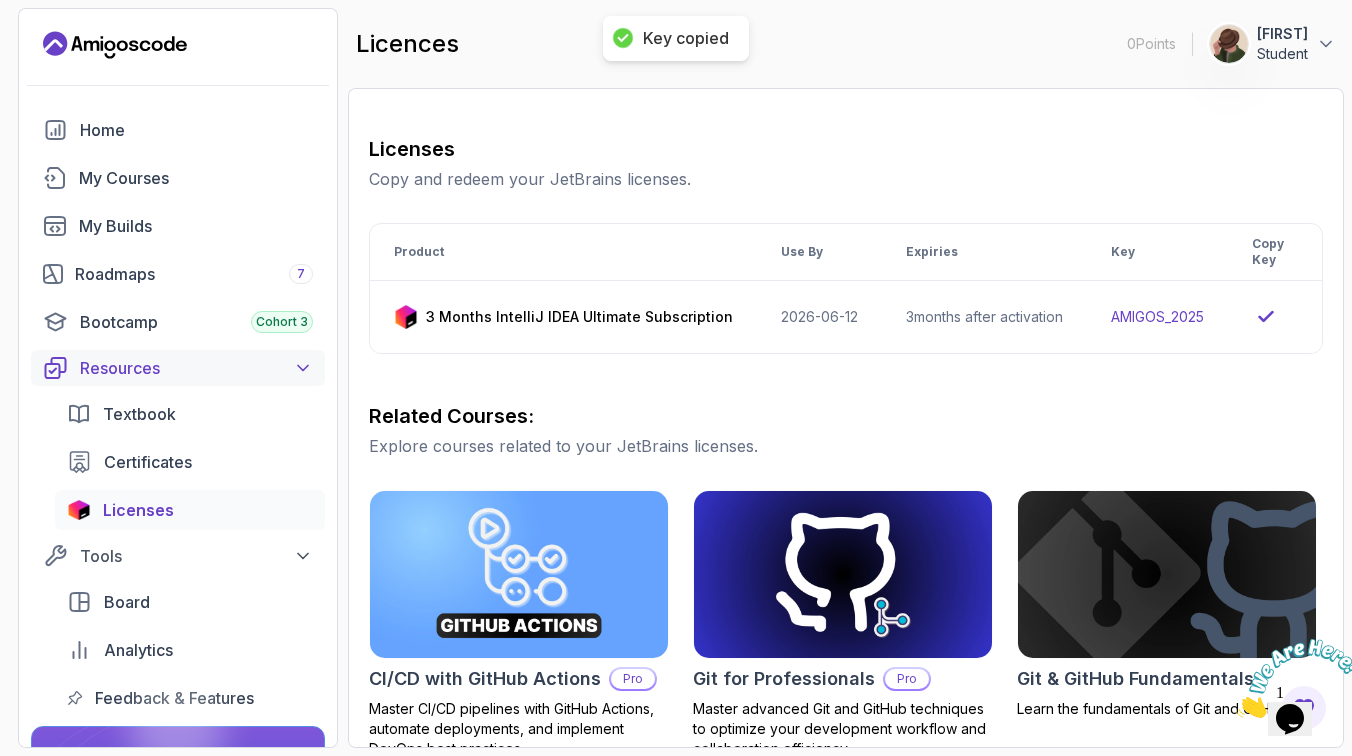 click on "Resources" at bounding box center [178, 368] 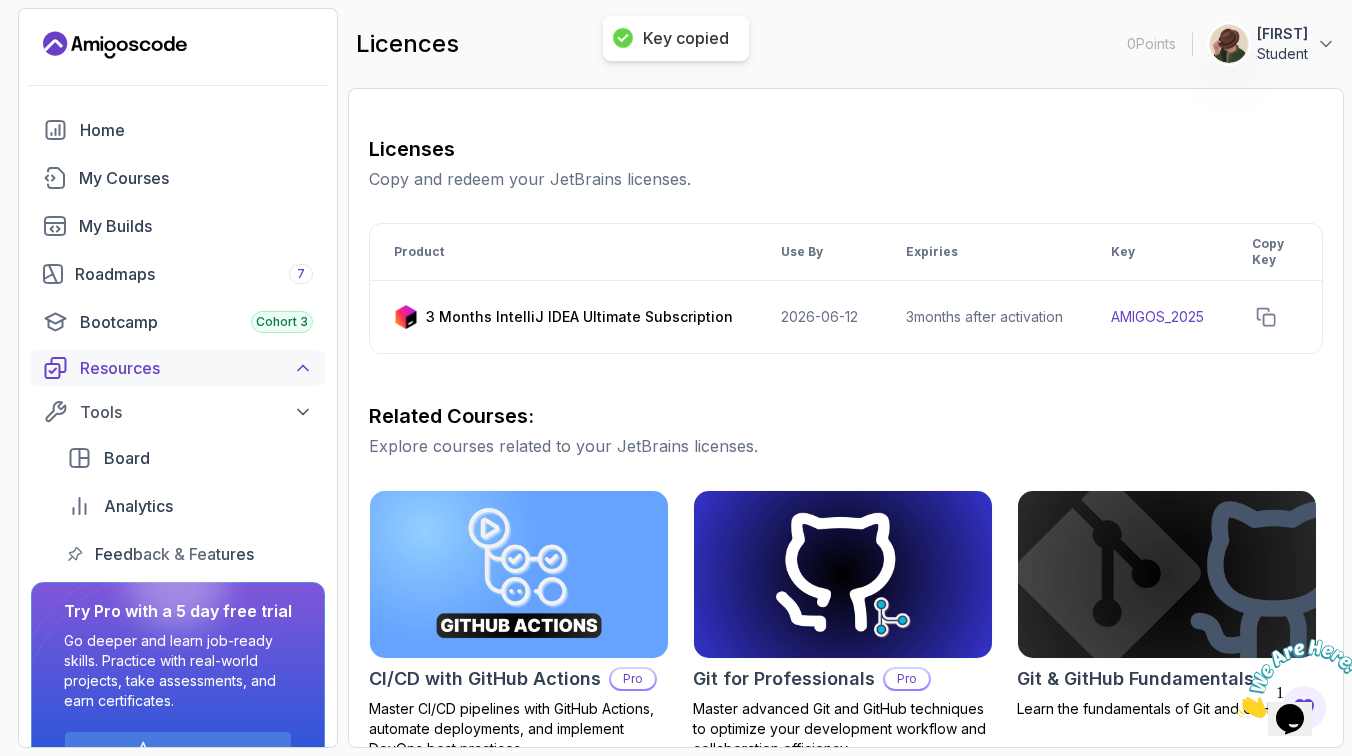 click on "Resources" at bounding box center (178, 368) 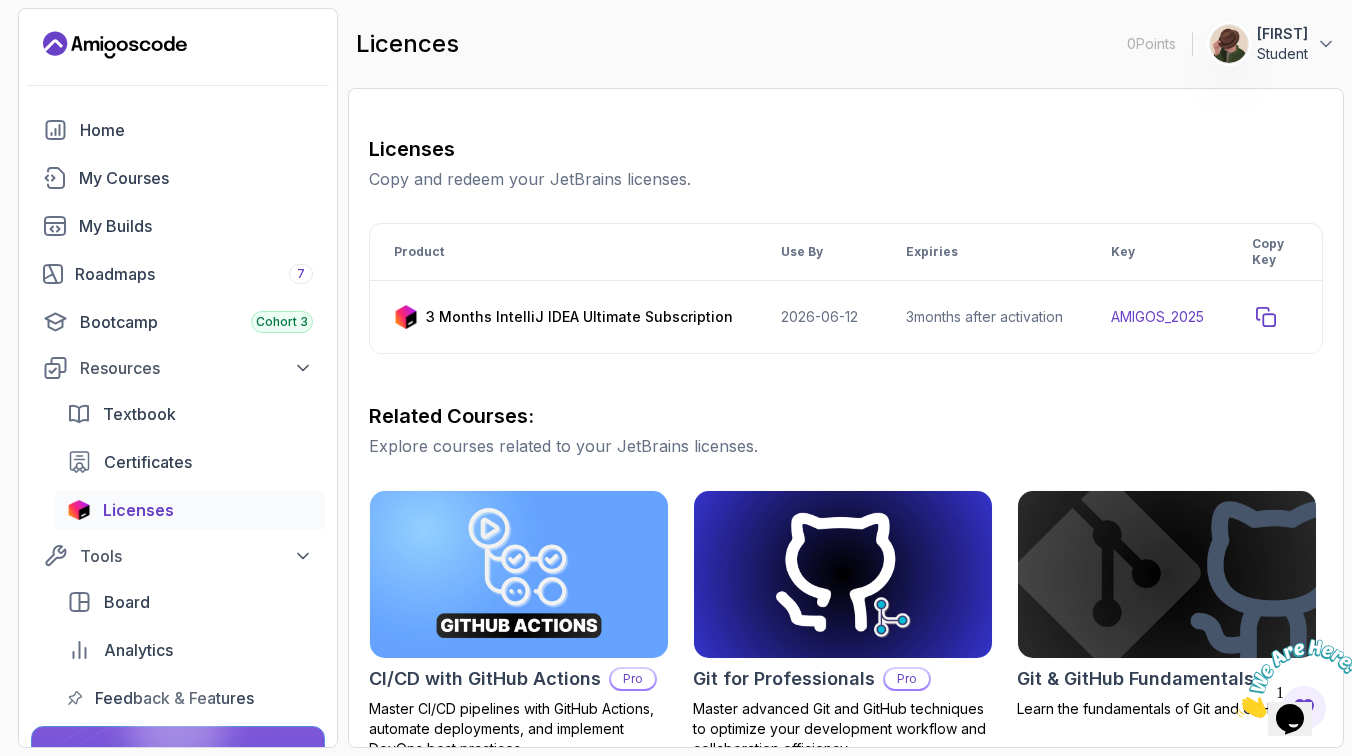 click 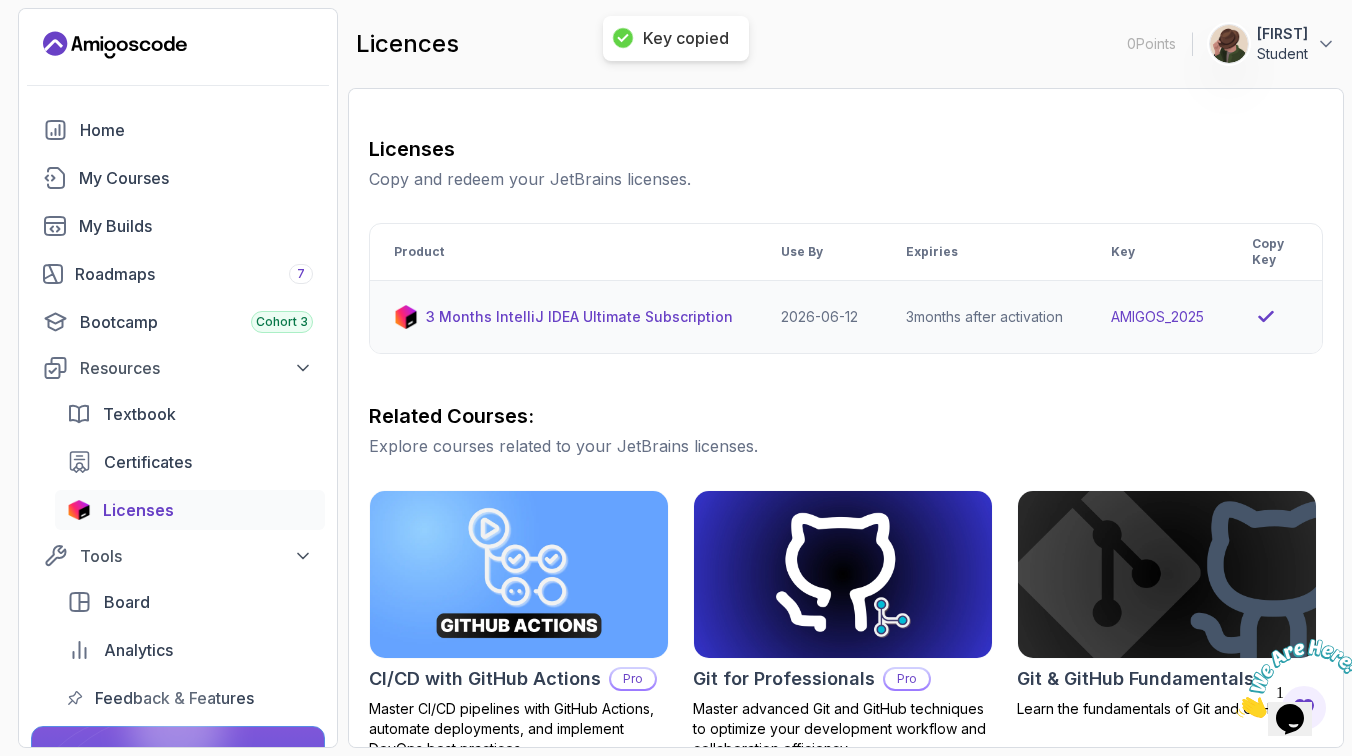 click on "3 Months IntelliJ IDEA Ultimate Subscription" at bounding box center (579, 317) 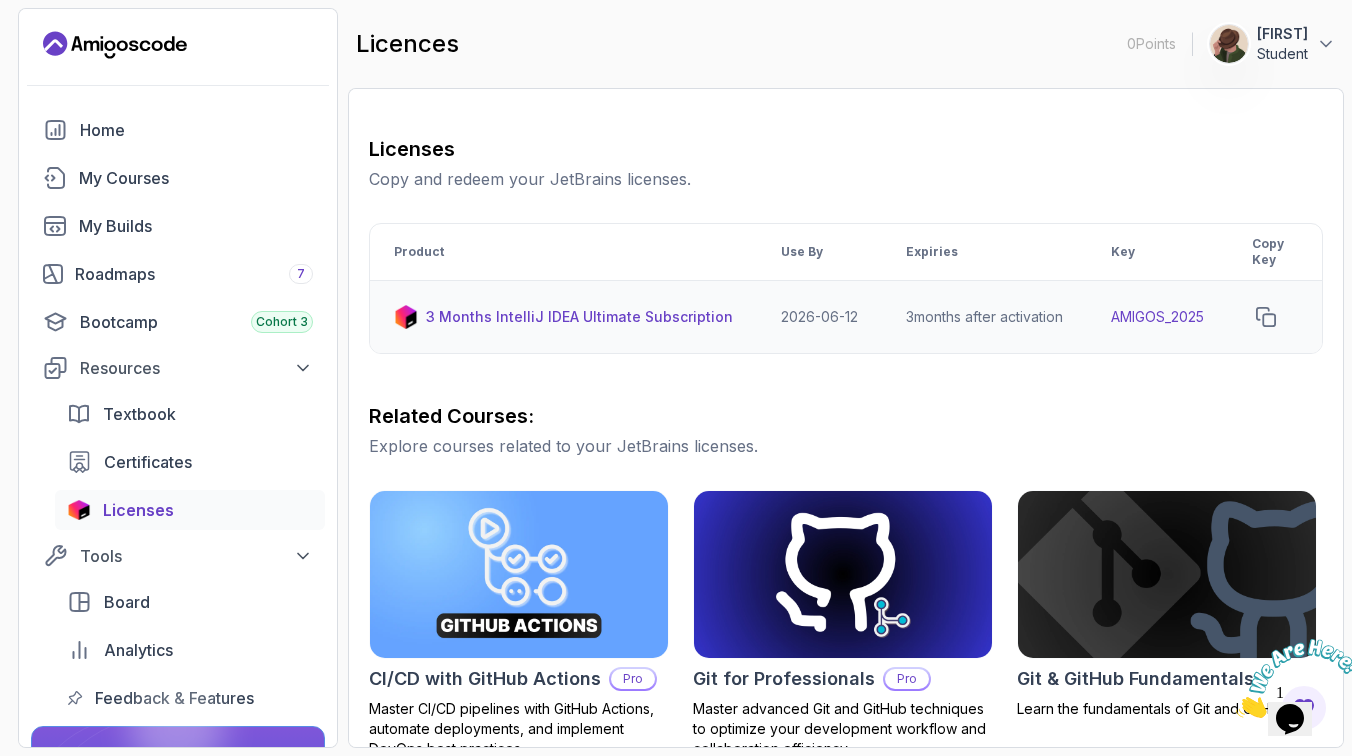 click on "3 Months IntelliJ IDEA Ultimate Subscription" at bounding box center (579, 317) 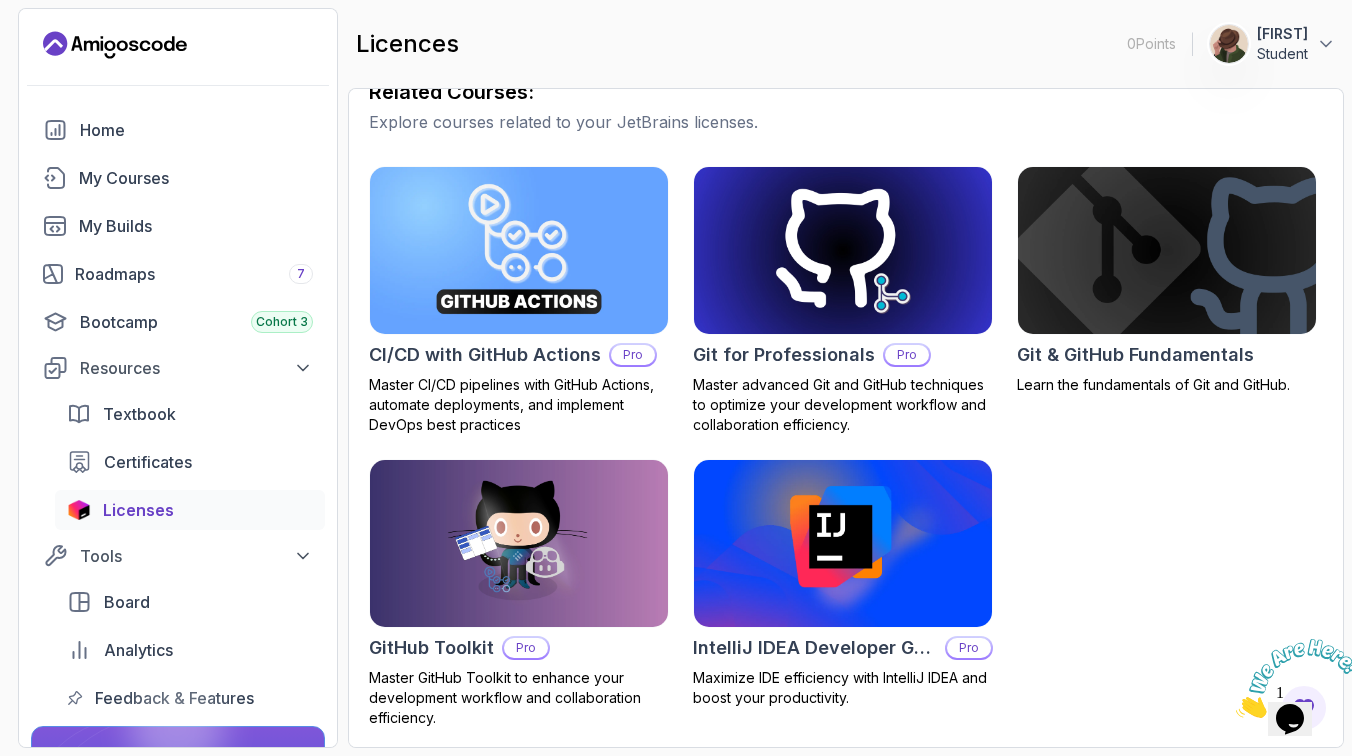 scroll, scrollTop: 0, scrollLeft: 0, axis: both 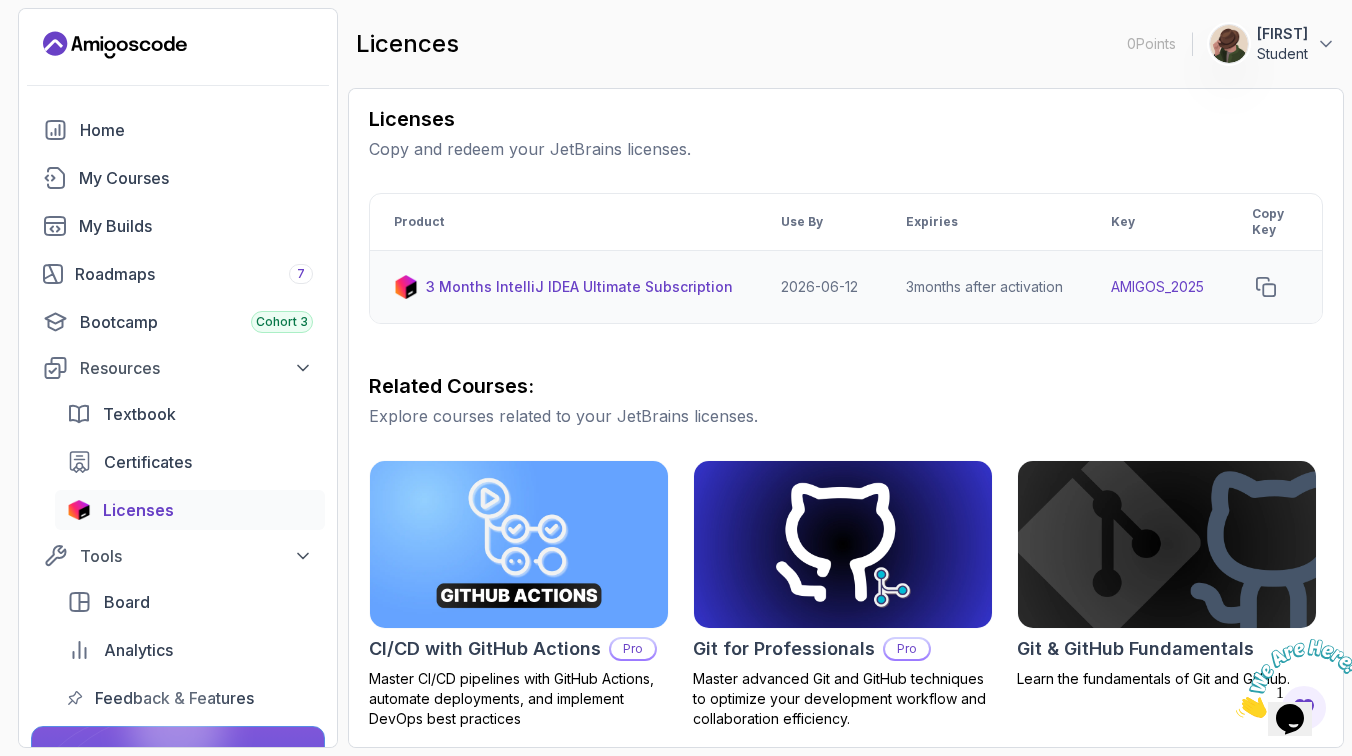 click on "2026-06-12" at bounding box center [819, 287] 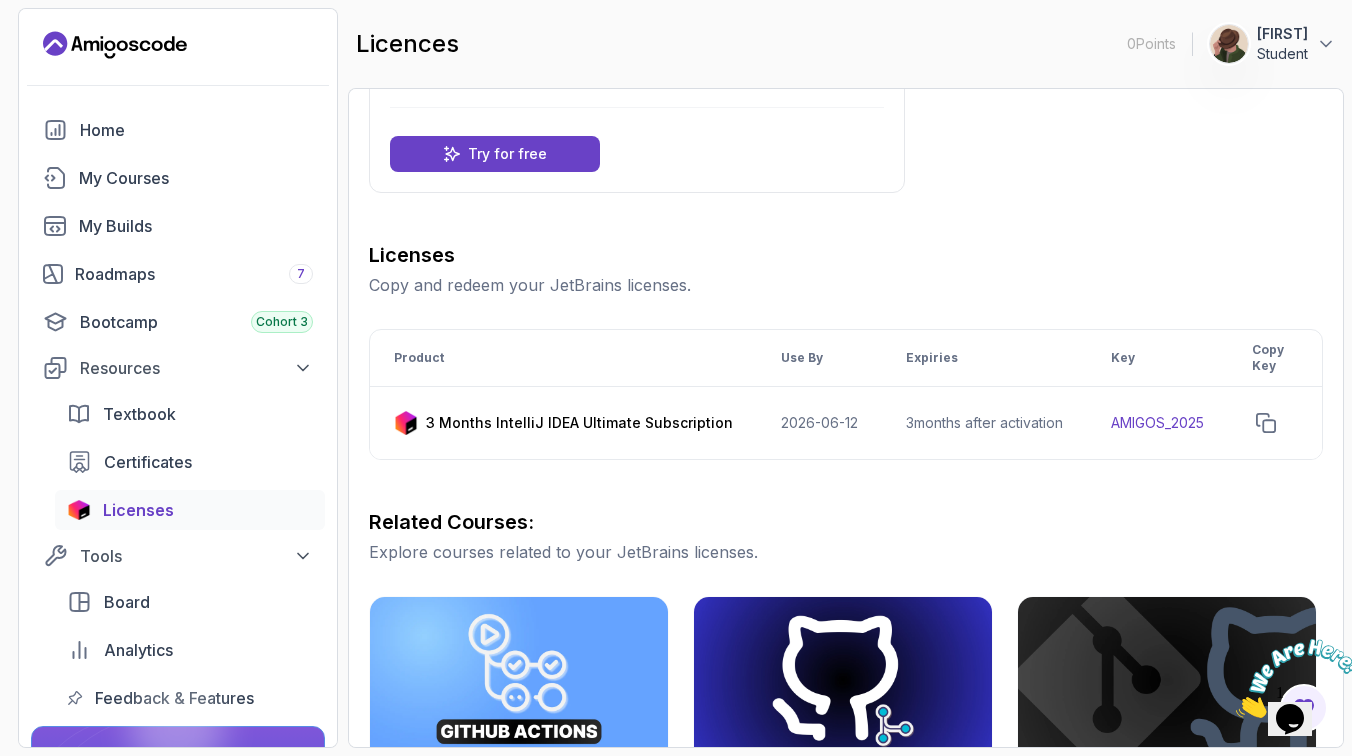 scroll, scrollTop: 102, scrollLeft: 0, axis: vertical 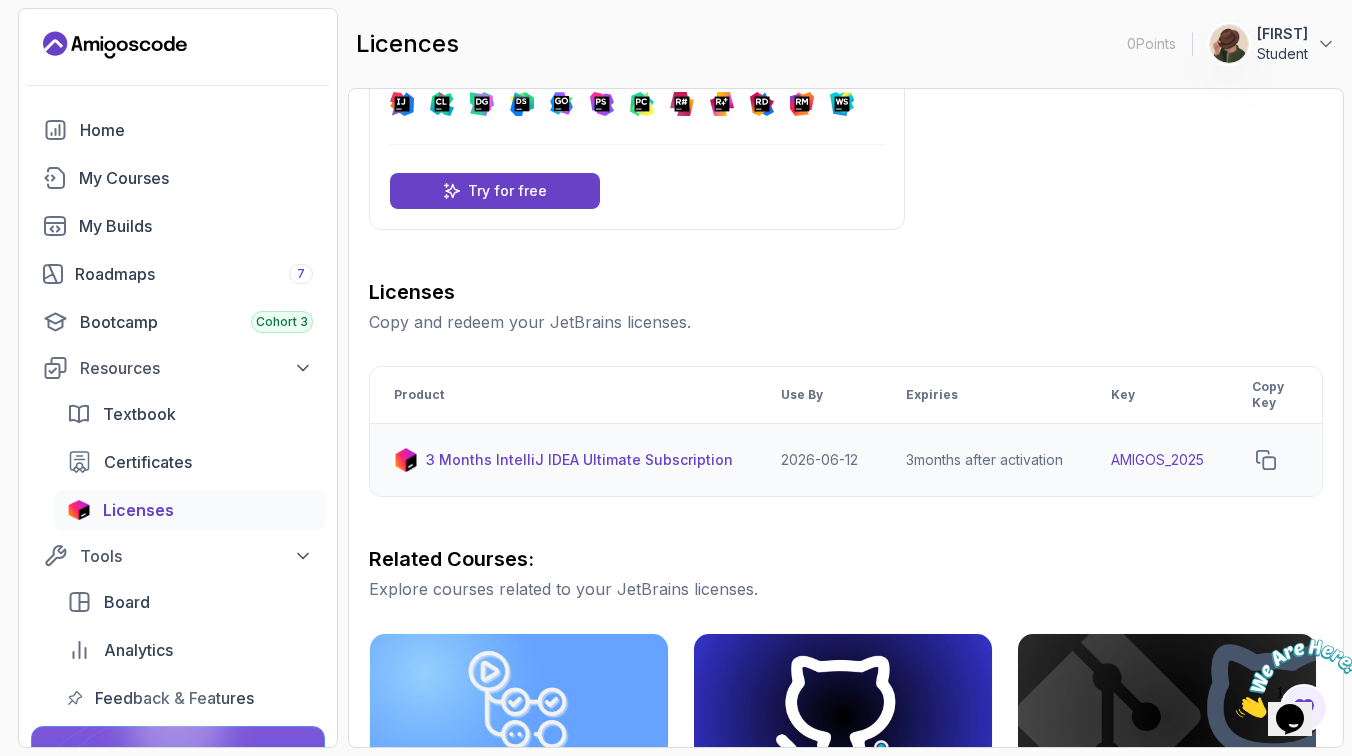 click on "2026-06-12" at bounding box center [819, 460] 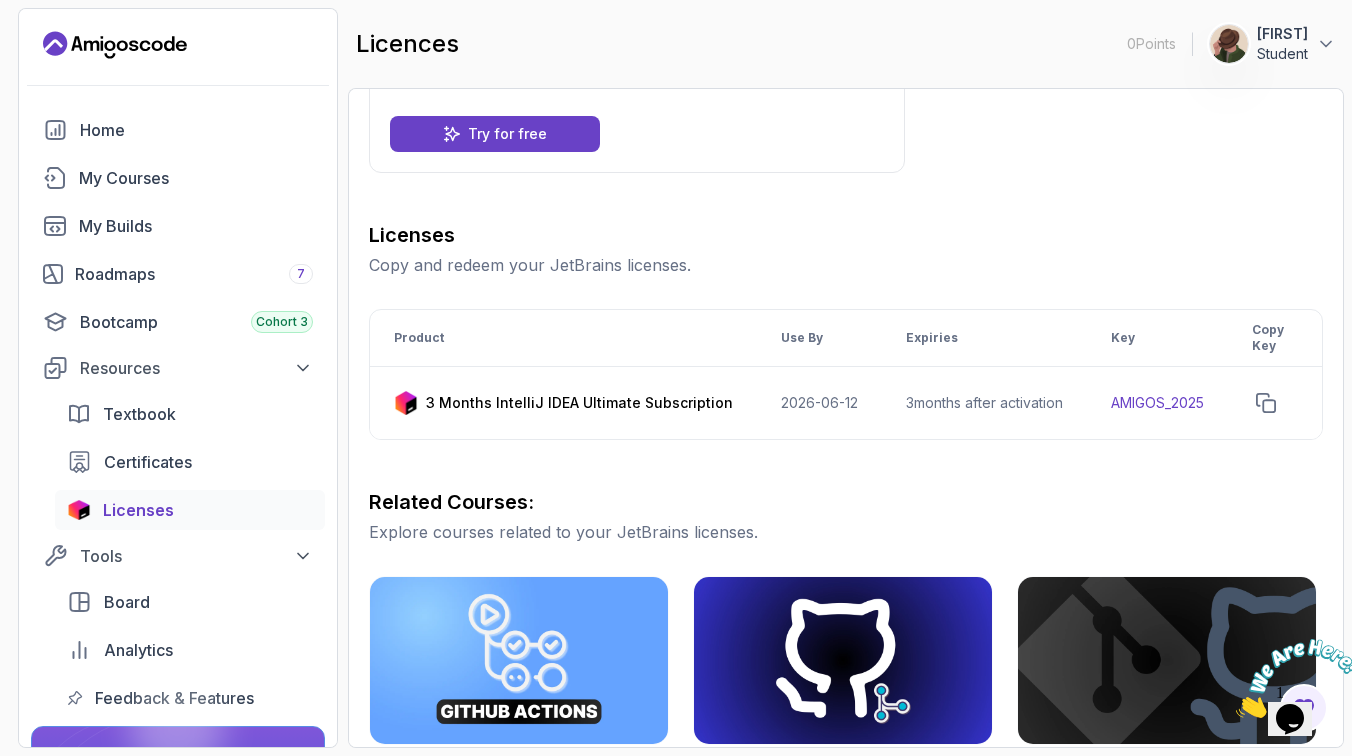 scroll, scrollTop: 155, scrollLeft: 0, axis: vertical 